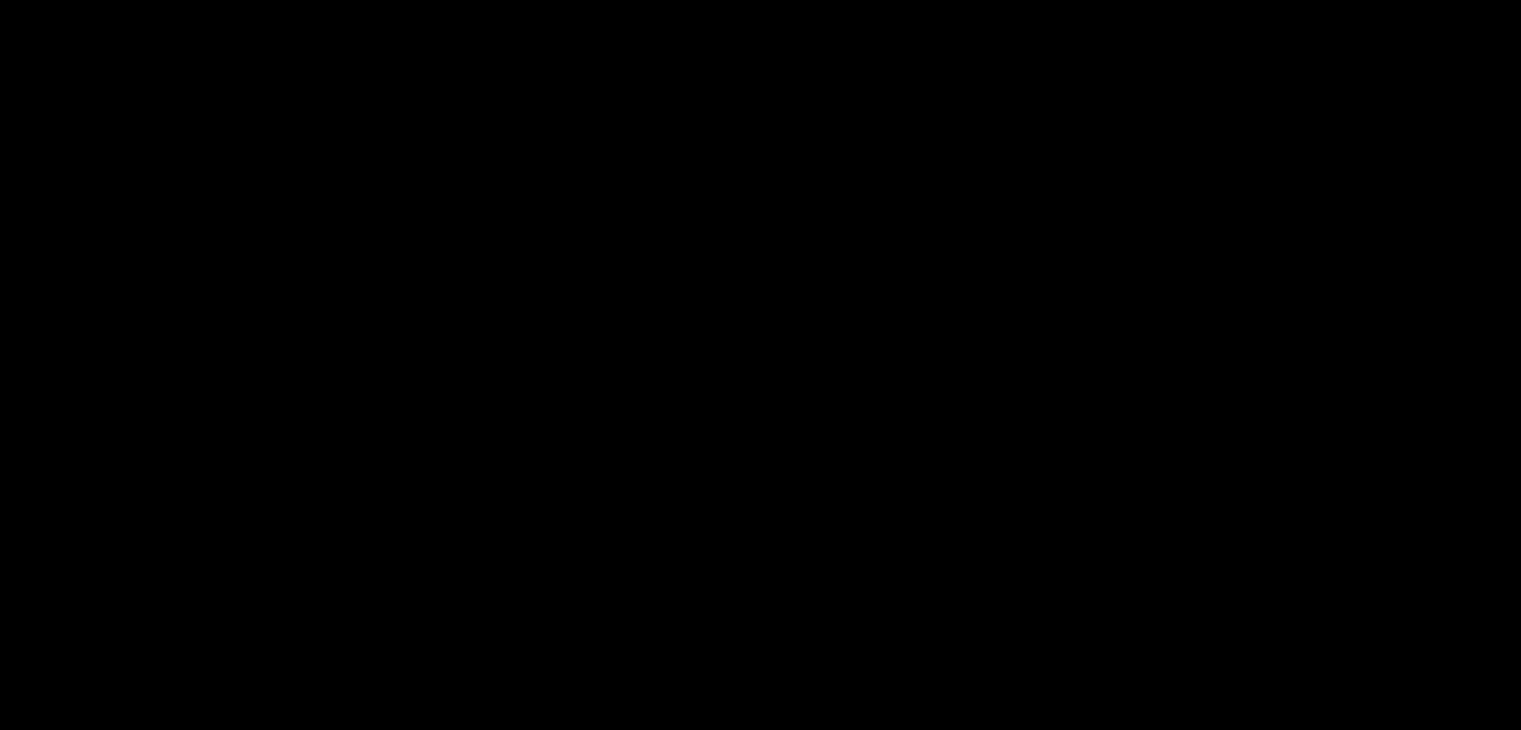 scroll, scrollTop: 0, scrollLeft: 0, axis: both 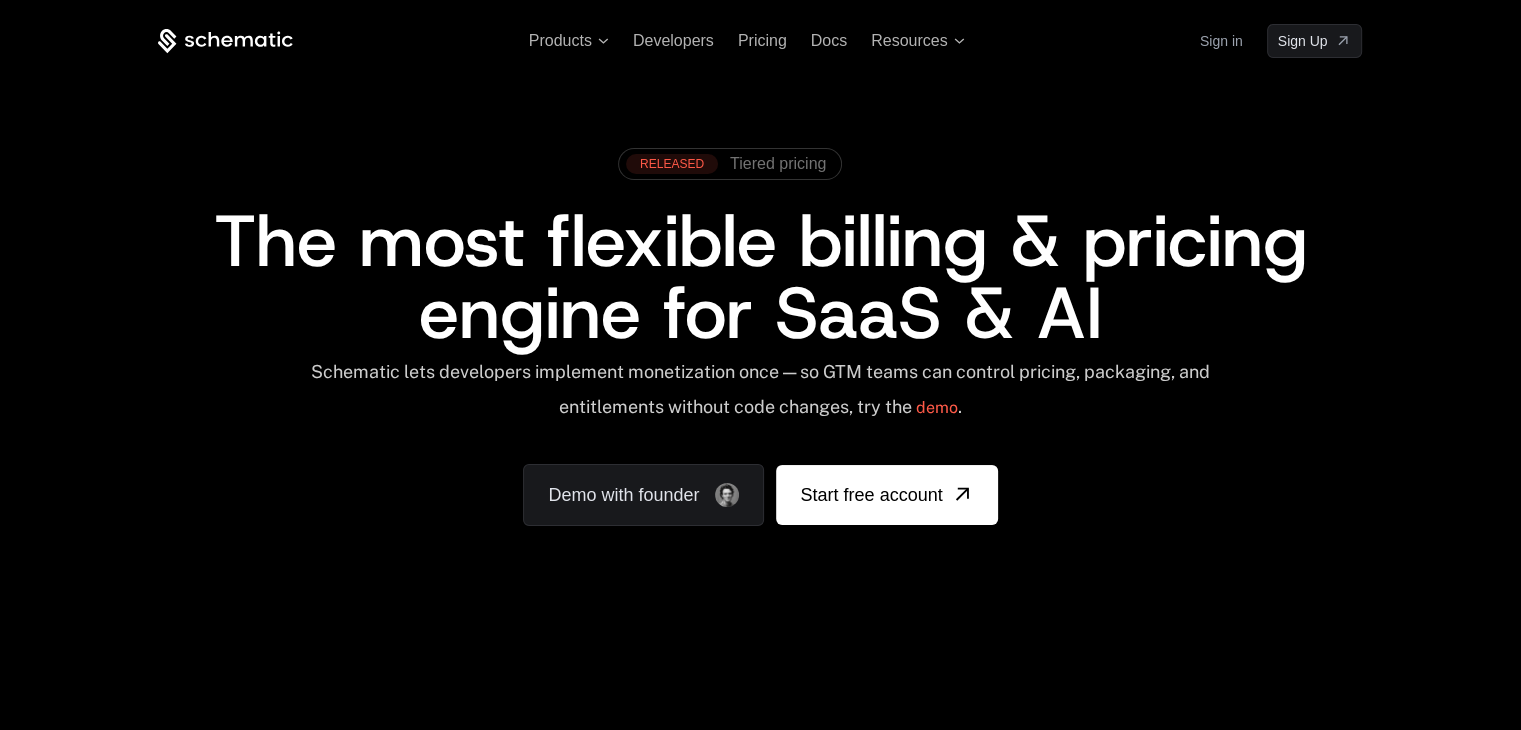 click on "Sign in" at bounding box center [1221, 41] 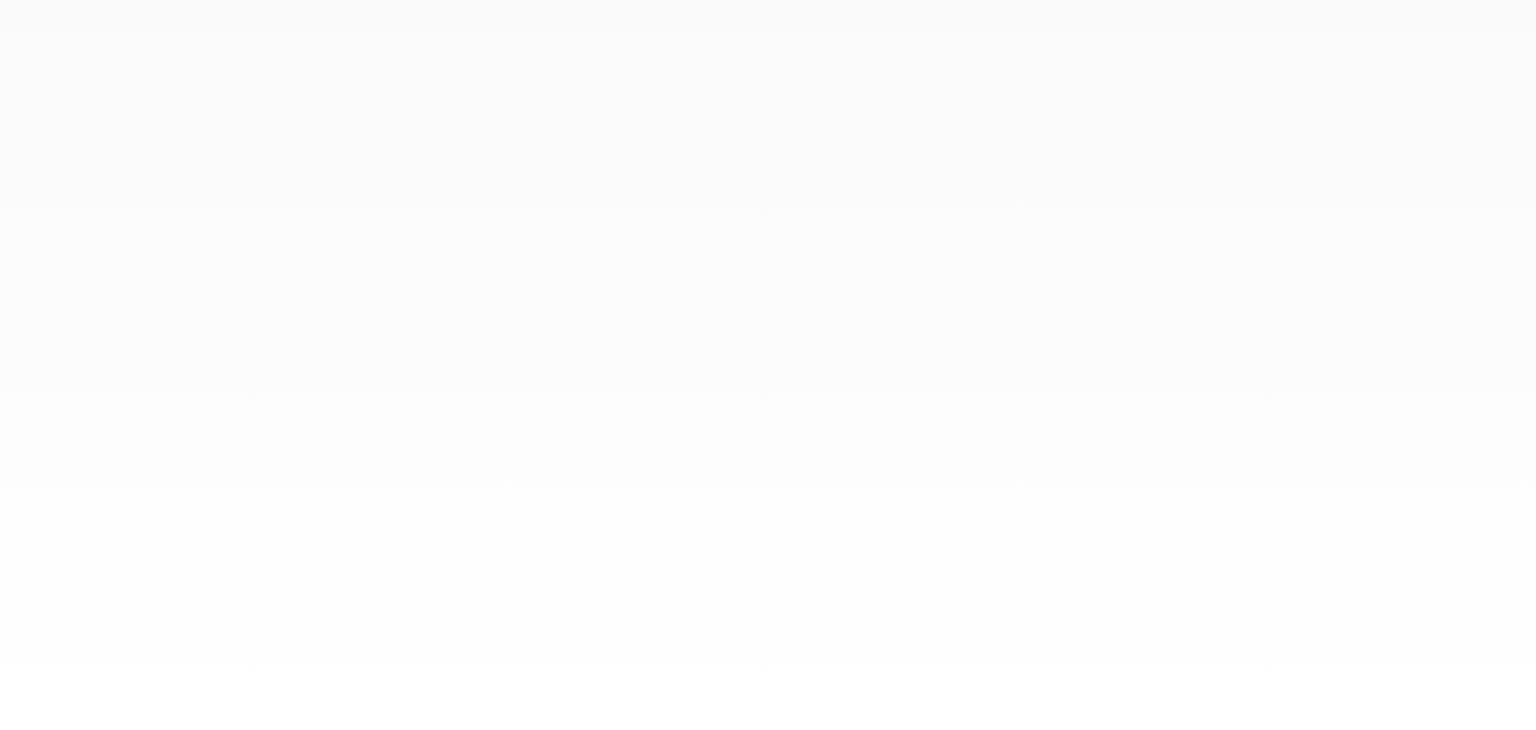scroll, scrollTop: 0, scrollLeft: 0, axis: both 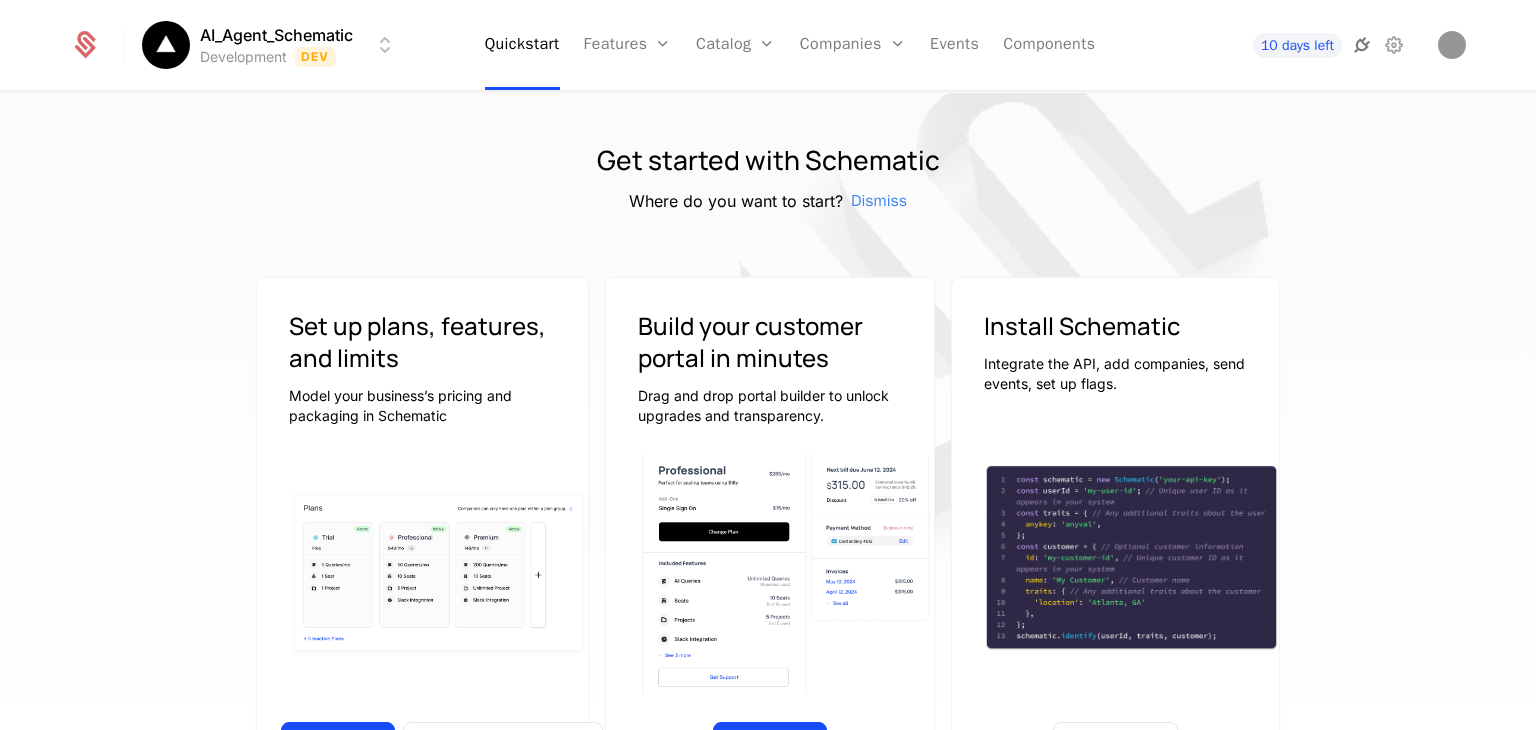 click at bounding box center (1362, 45) 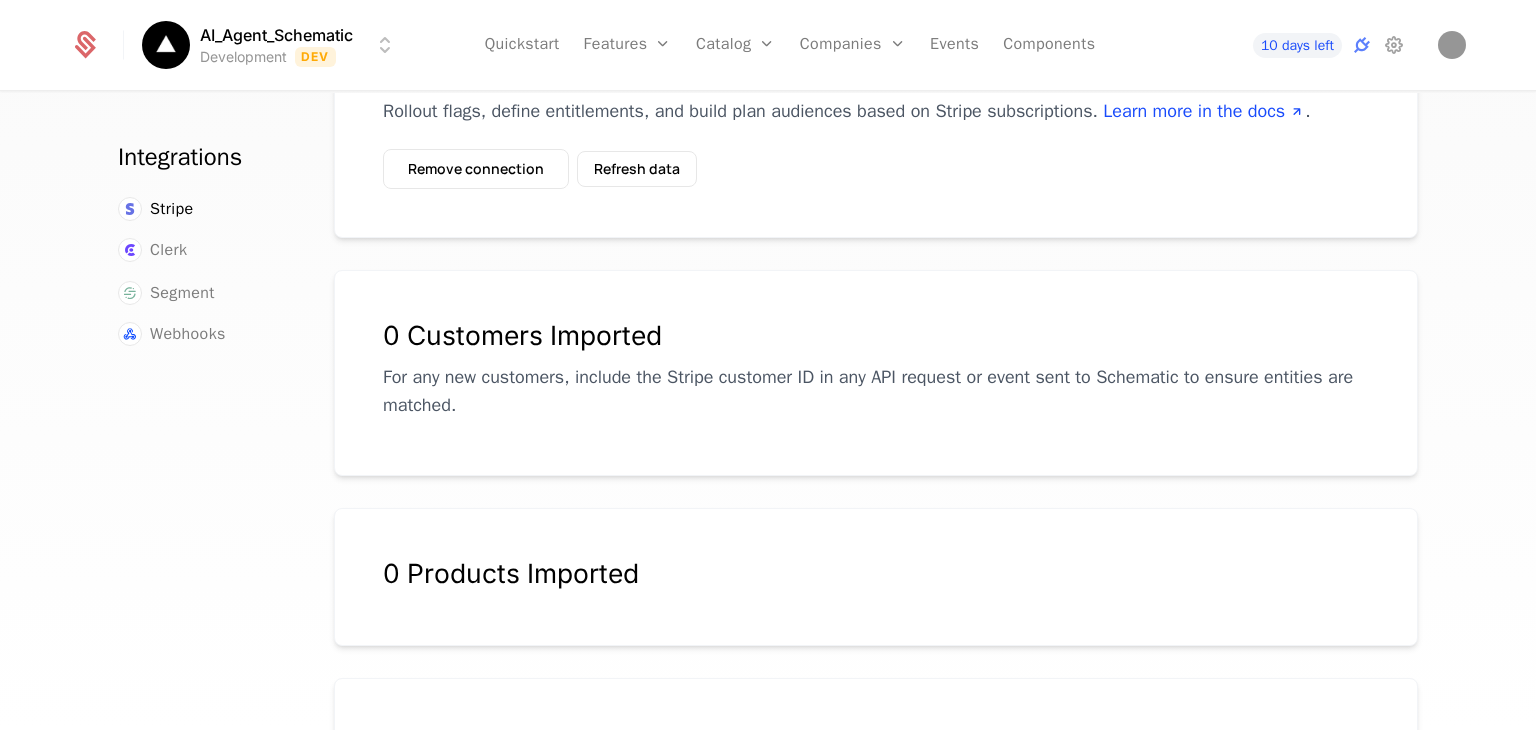 scroll, scrollTop: 0, scrollLeft: 0, axis: both 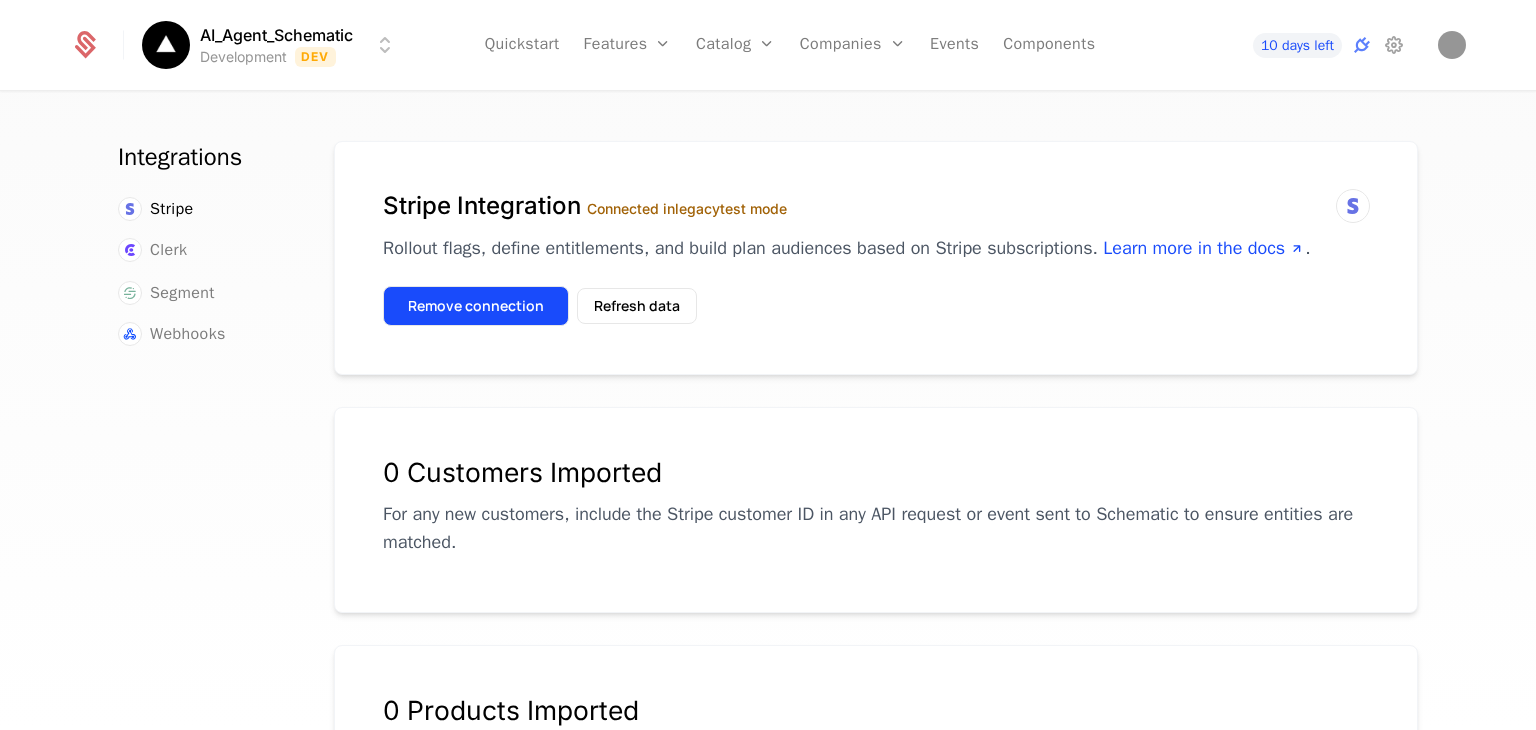 click on "Remove connection" at bounding box center (476, 306) 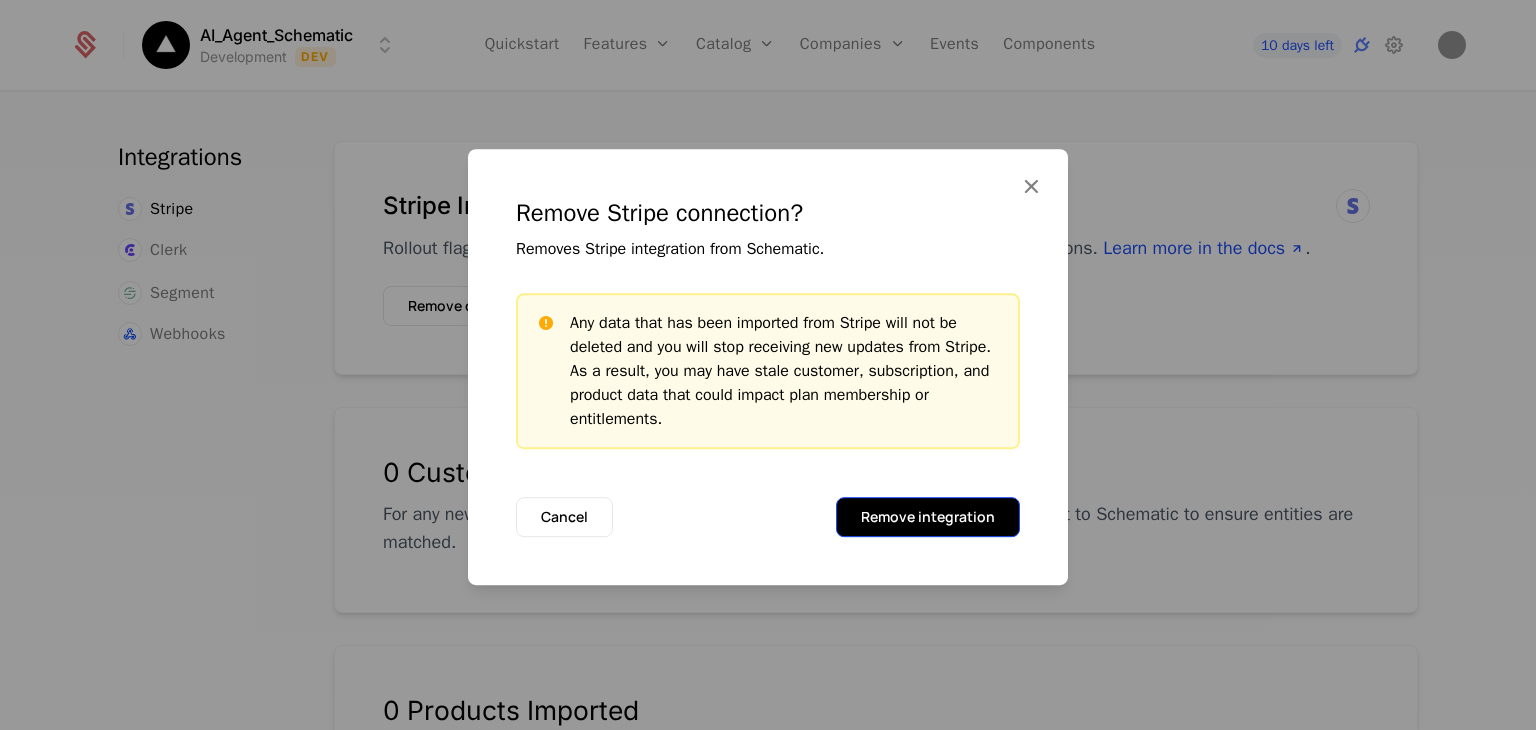 click on "Remove integration" at bounding box center (928, 517) 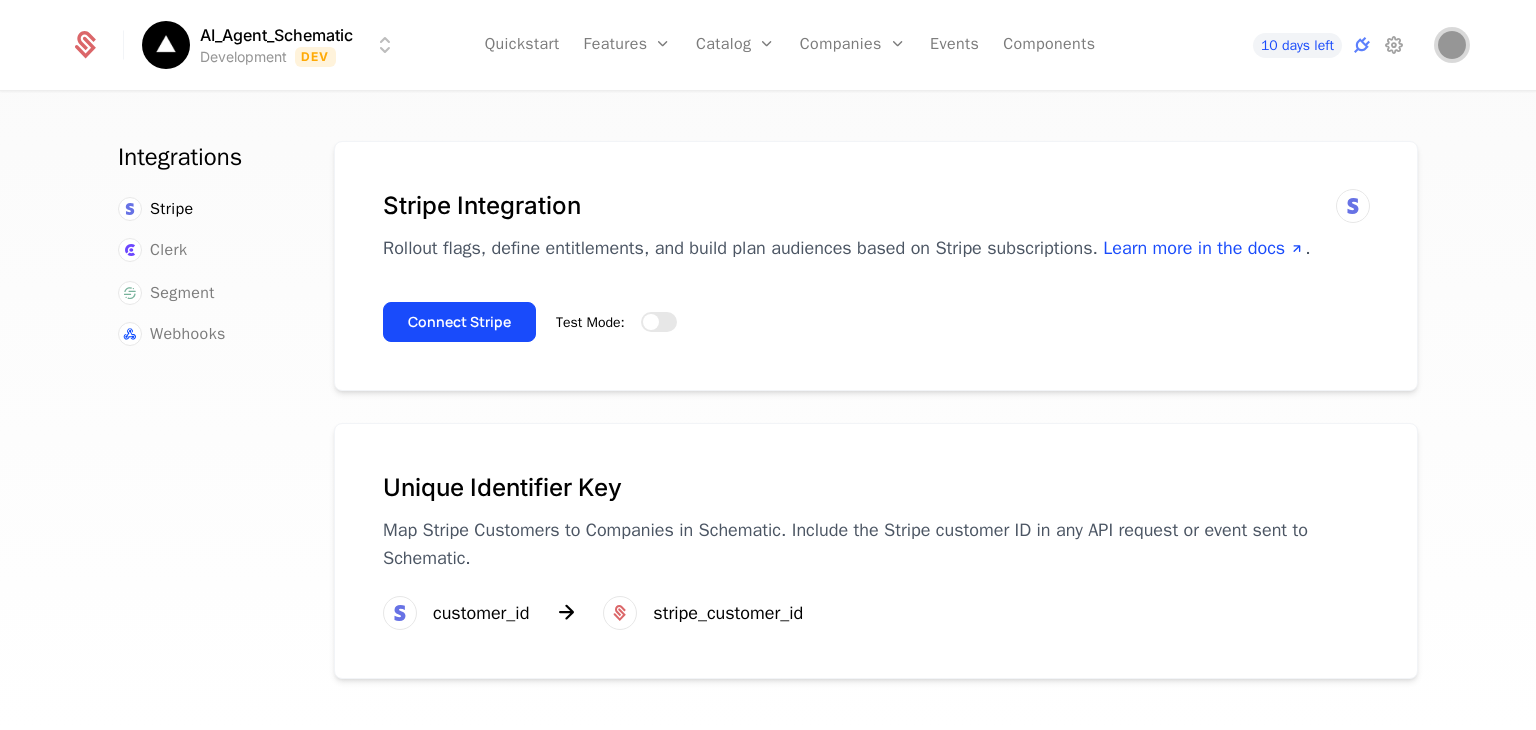 click at bounding box center (1452, 45) 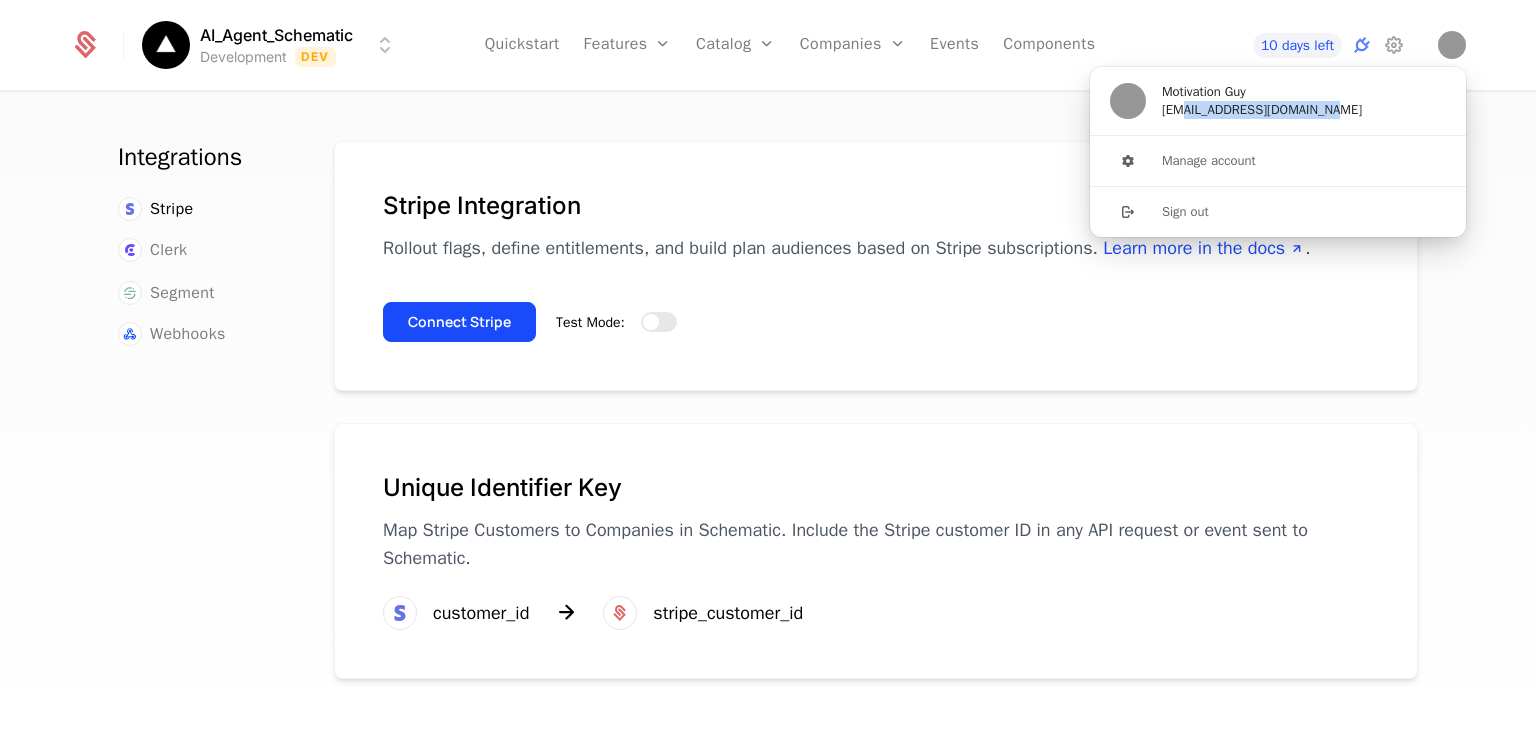 drag, startPoint x: 1333, startPoint y: 115, endPoint x: 1157, endPoint y: 113, distance: 176.01137 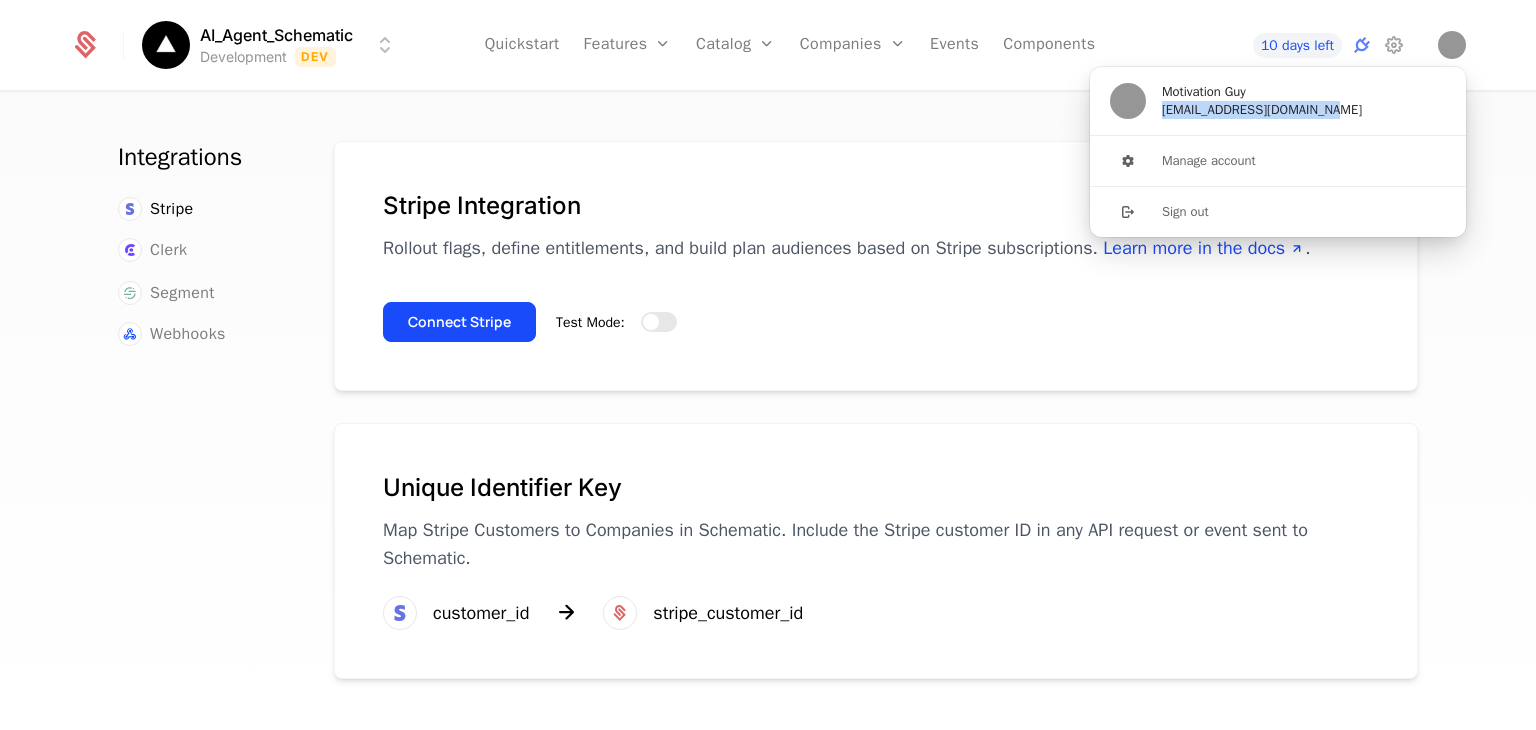 copy on "motivationguy15@gmail.com" 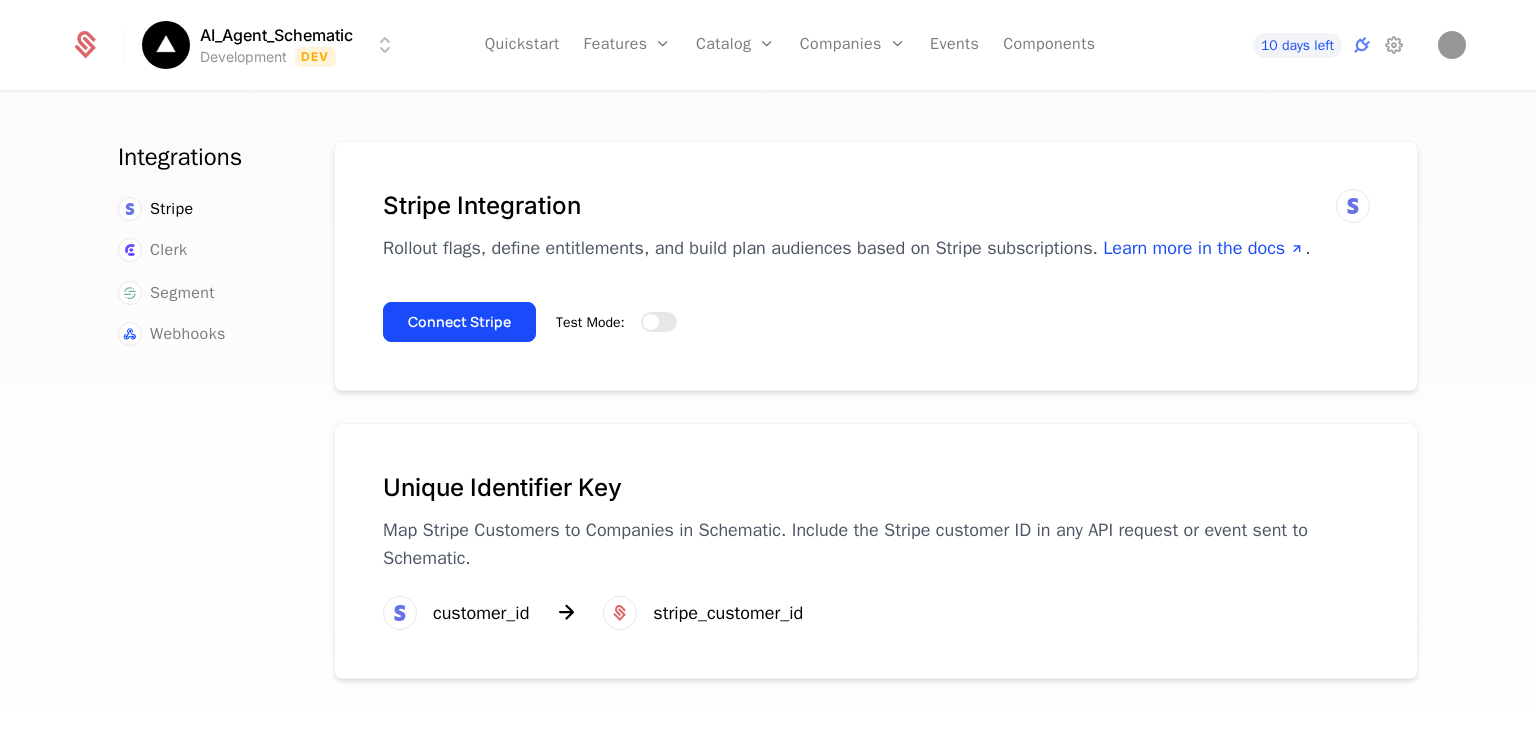 click on "Stripe Integration     Rollout flags, define entitlements, and build plan audiences based on Stripe subscriptions.   Learn more in the docs . Connect Stripe Test Mode:" at bounding box center (876, 266) 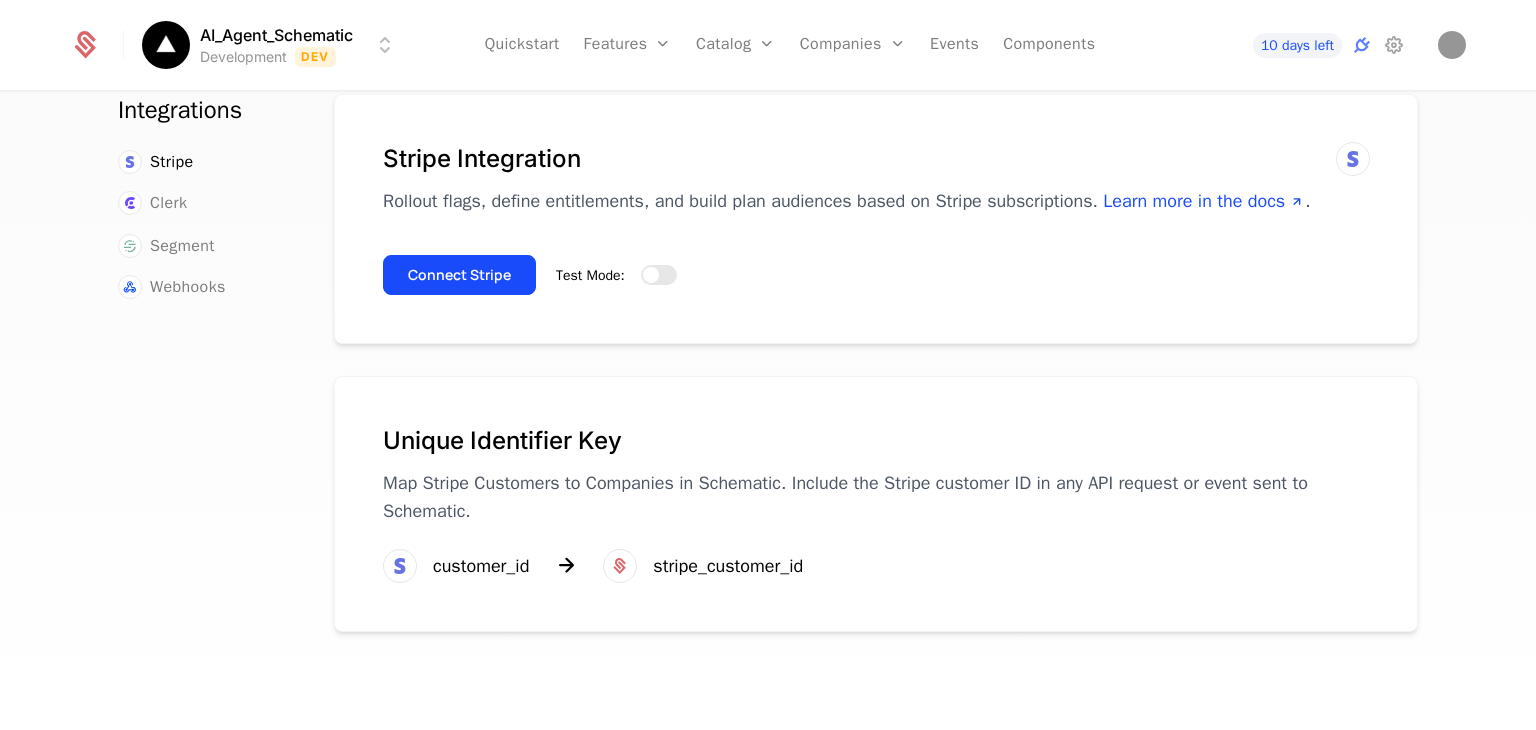 click on "Test Mode:" at bounding box center (616, 275) 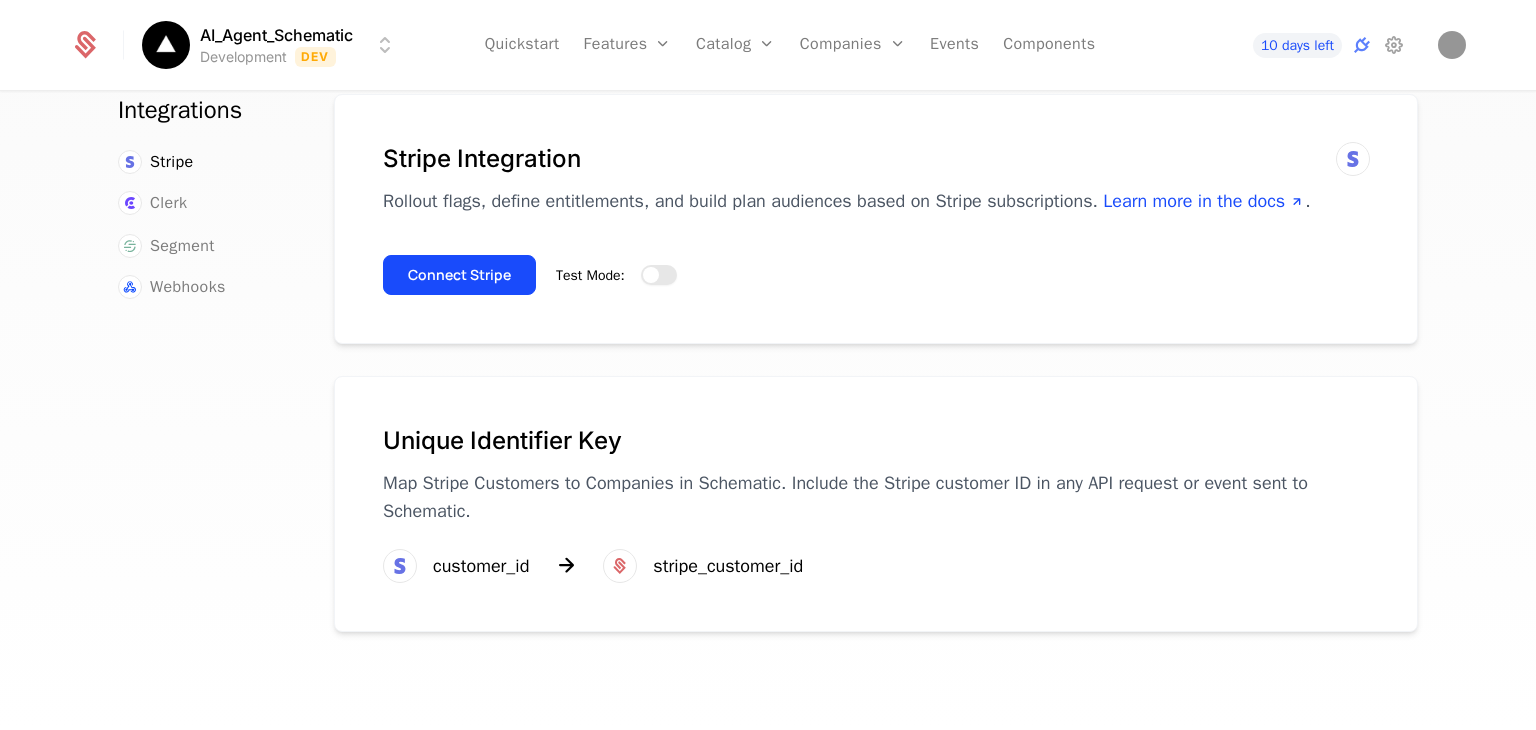 click on "Test Mode:" at bounding box center [659, 275] 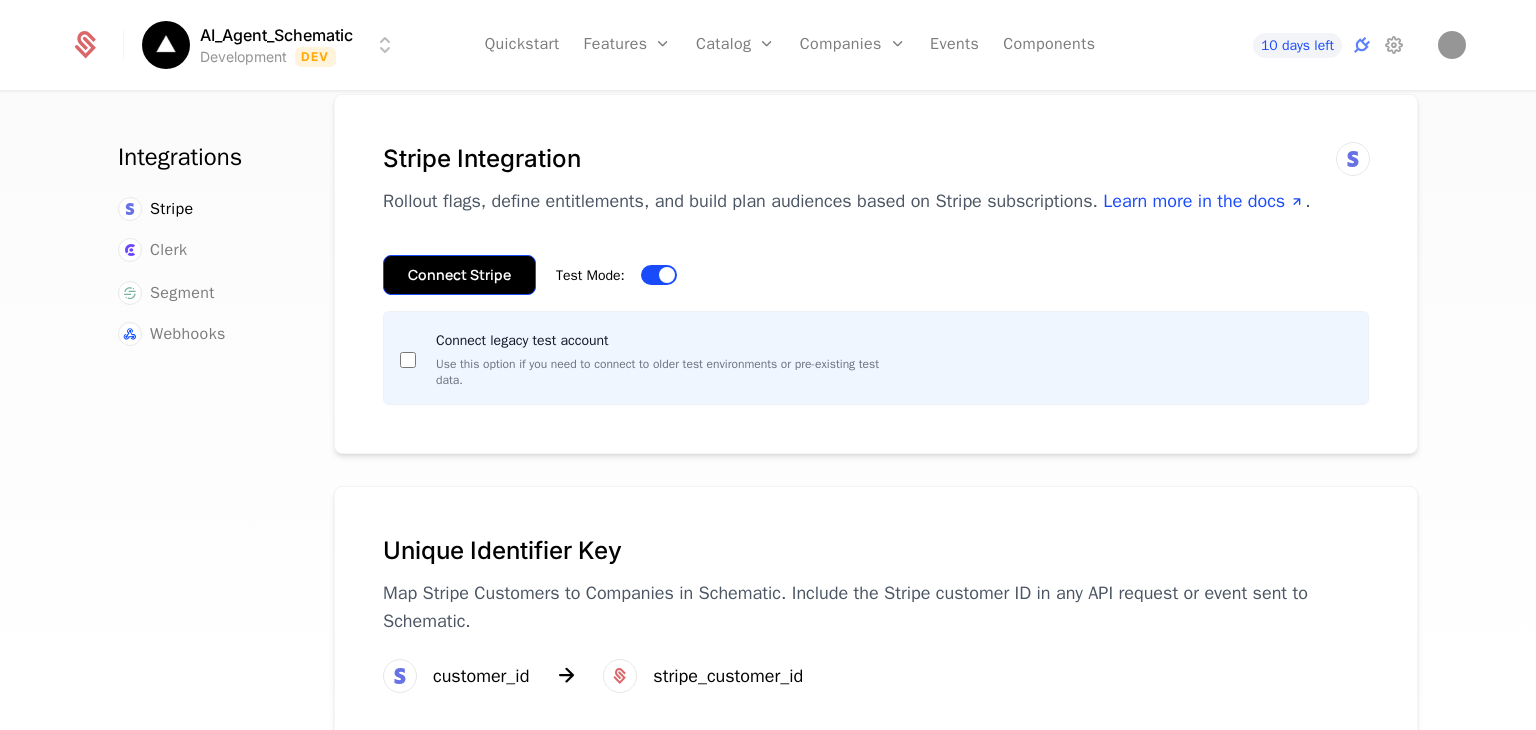 click on "Connect Stripe" at bounding box center (459, 275) 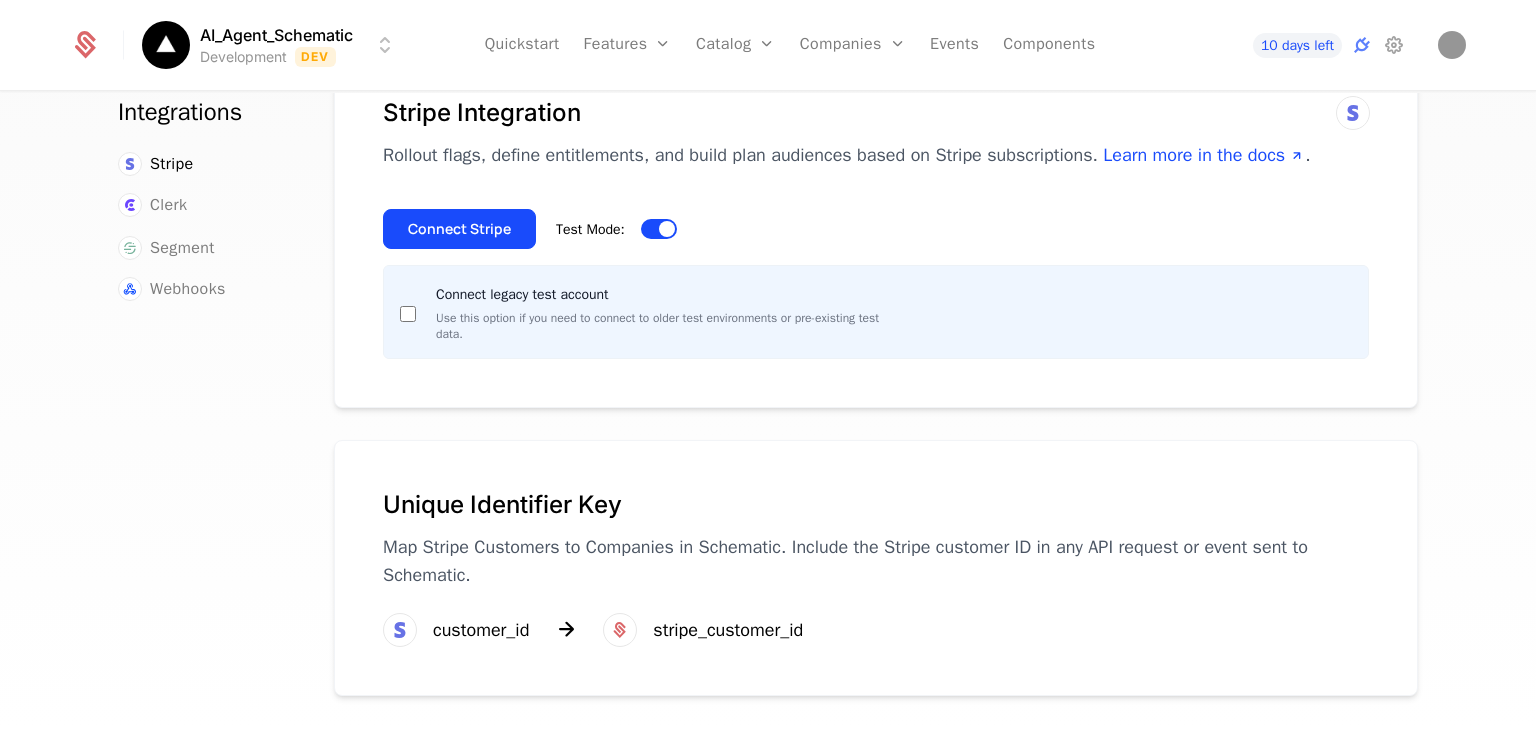 scroll, scrollTop: 0, scrollLeft: 0, axis: both 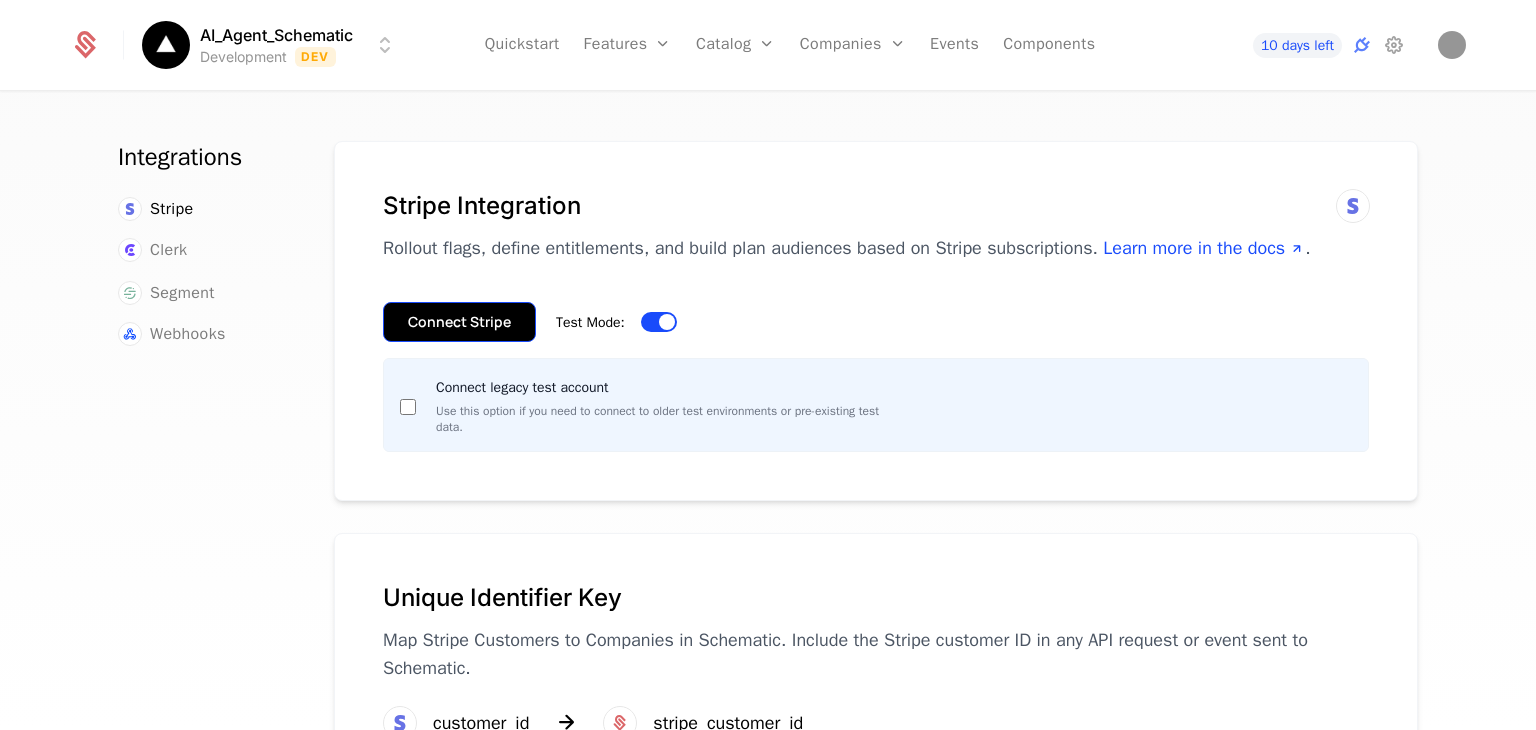 click on "Connect Stripe" at bounding box center [459, 322] 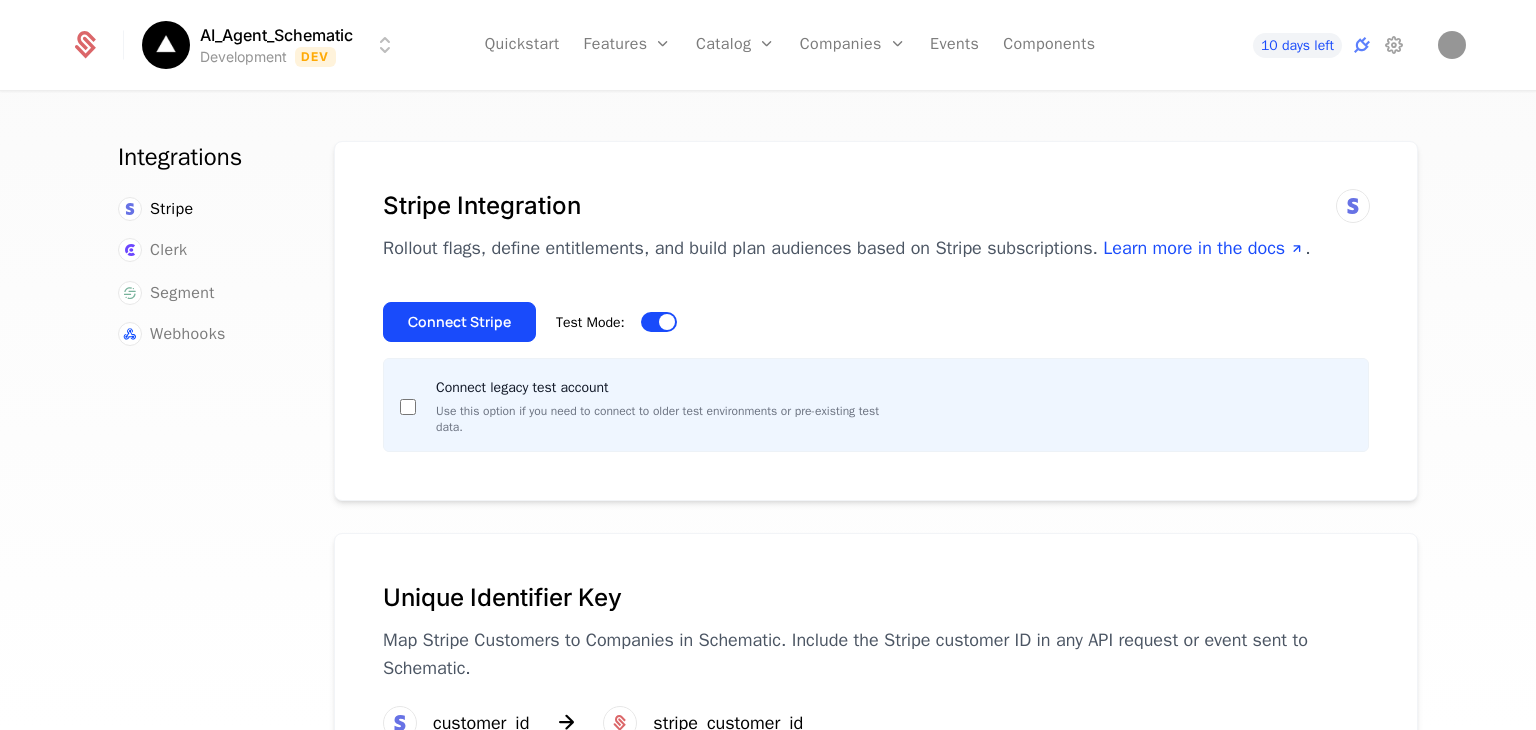 click on "Connect Stripe Test Mode: Connect legacy test account Use this option if you need to connect to older test environments or pre-existing test data." at bounding box center (876, 369) 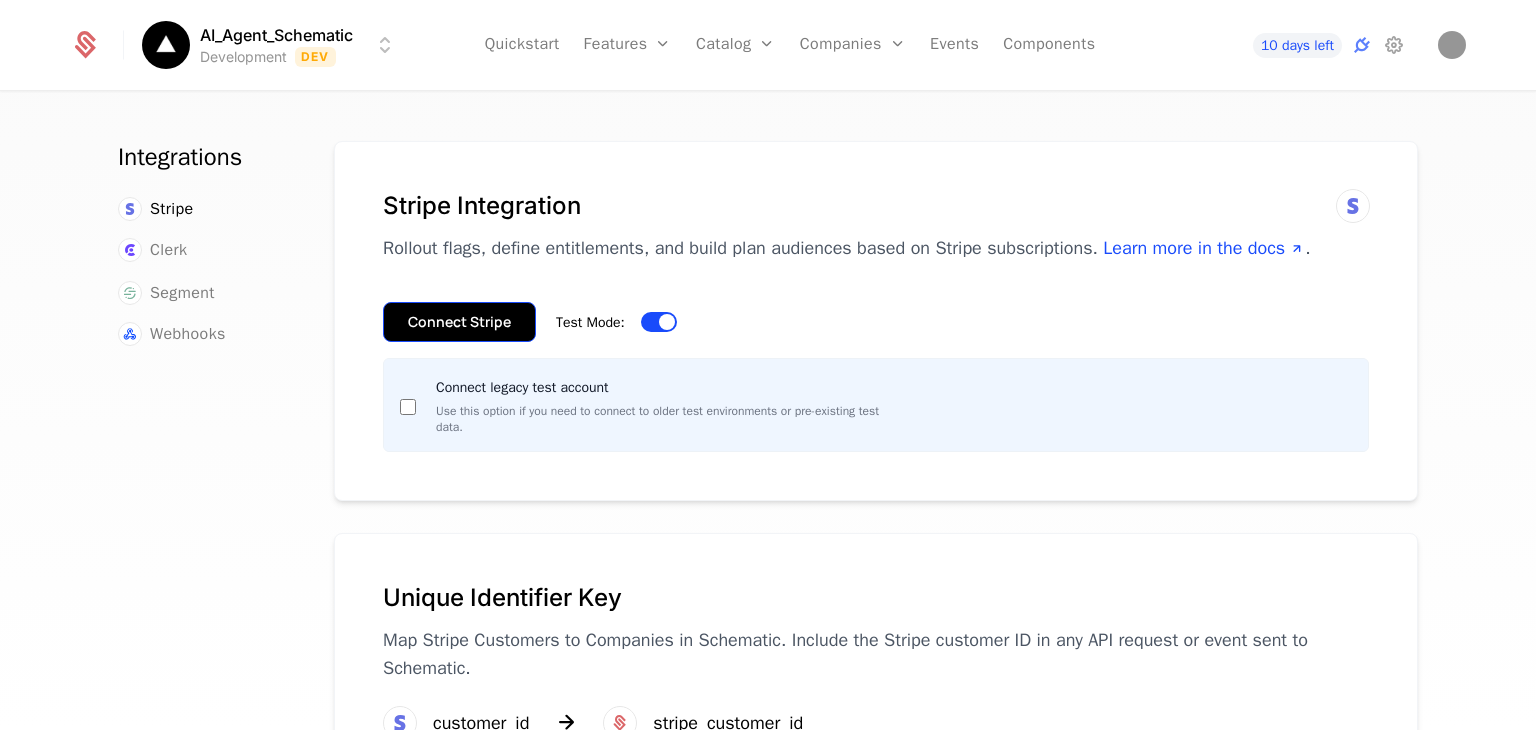 click on "Connect Stripe" at bounding box center (459, 322) 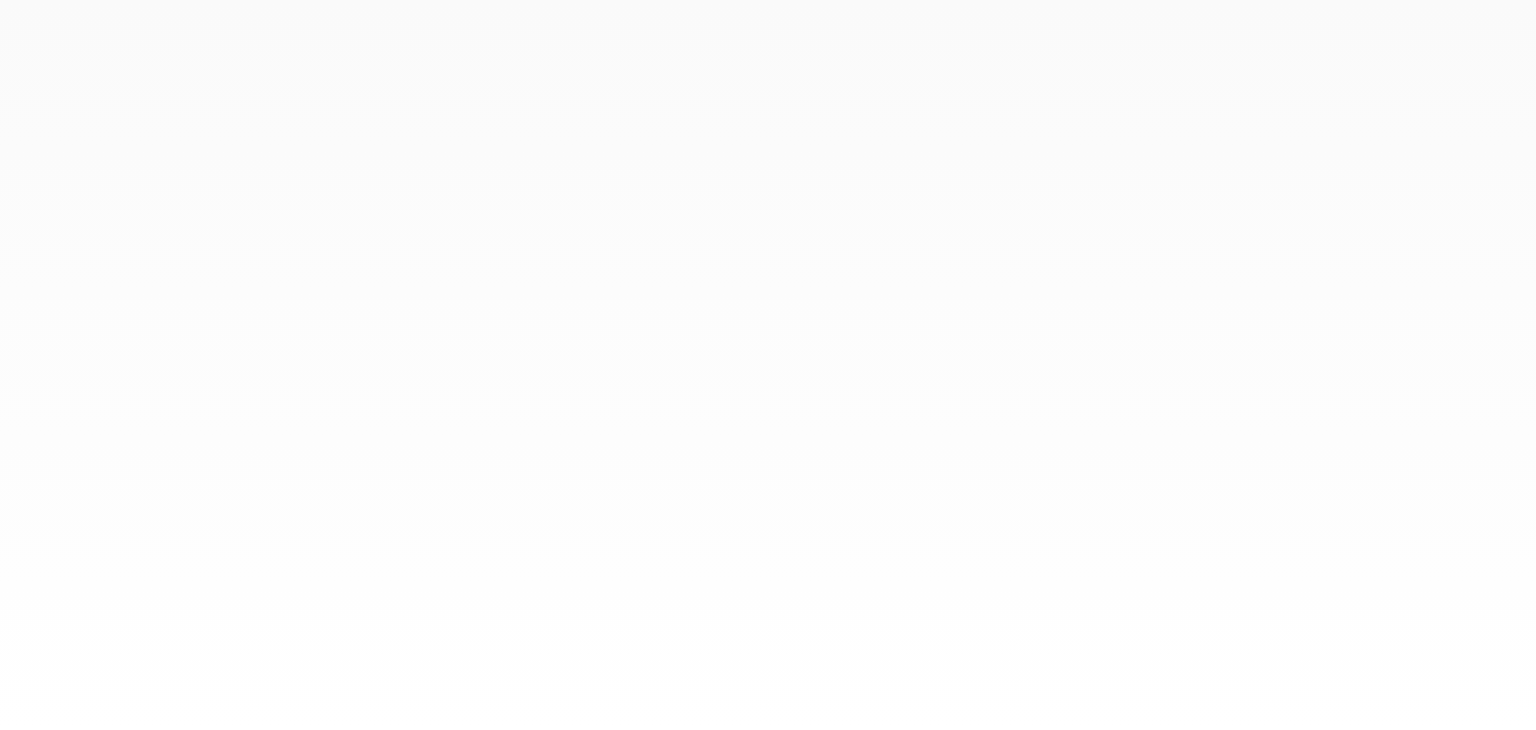 scroll, scrollTop: 0, scrollLeft: 0, axis: both 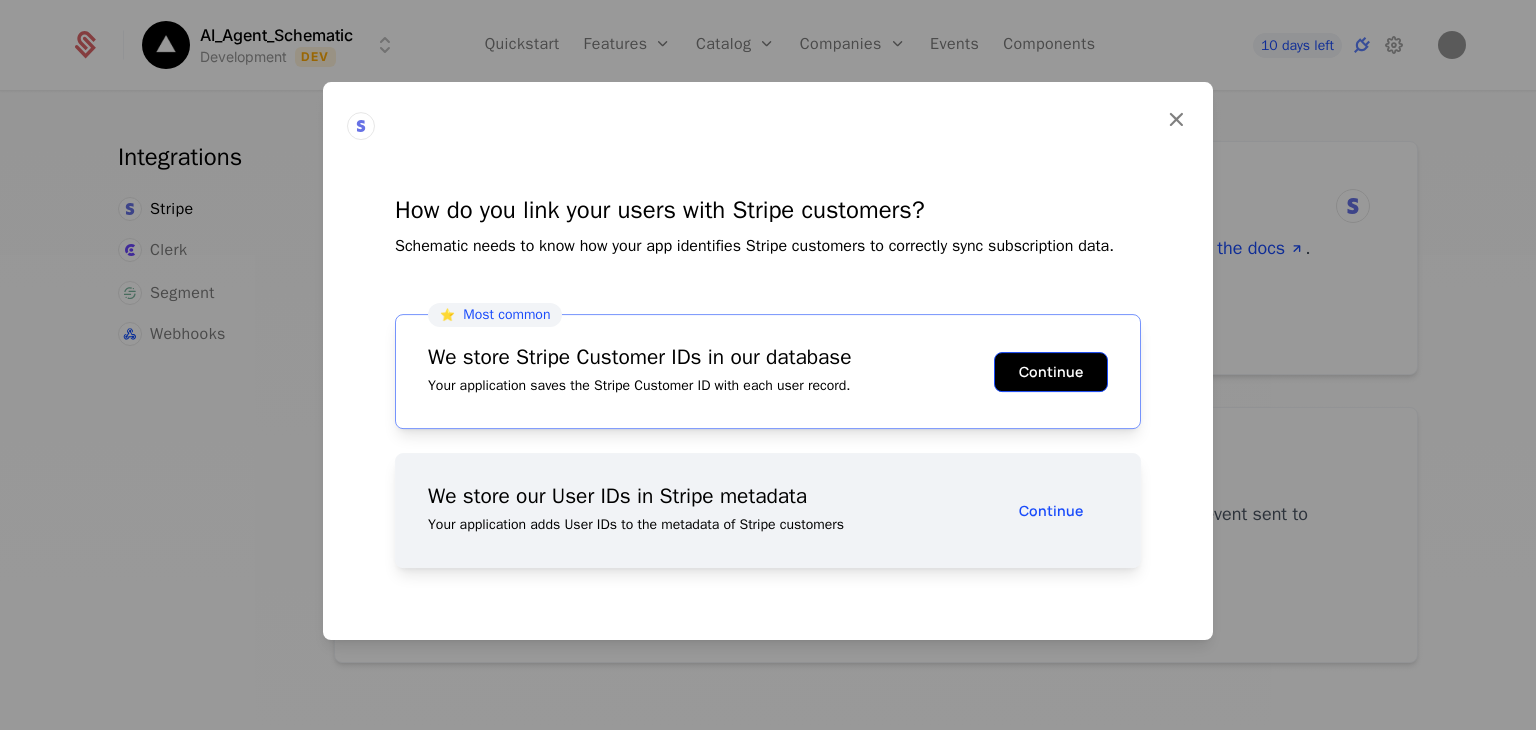 click on "Continue" at bounding box center [1051, 372] 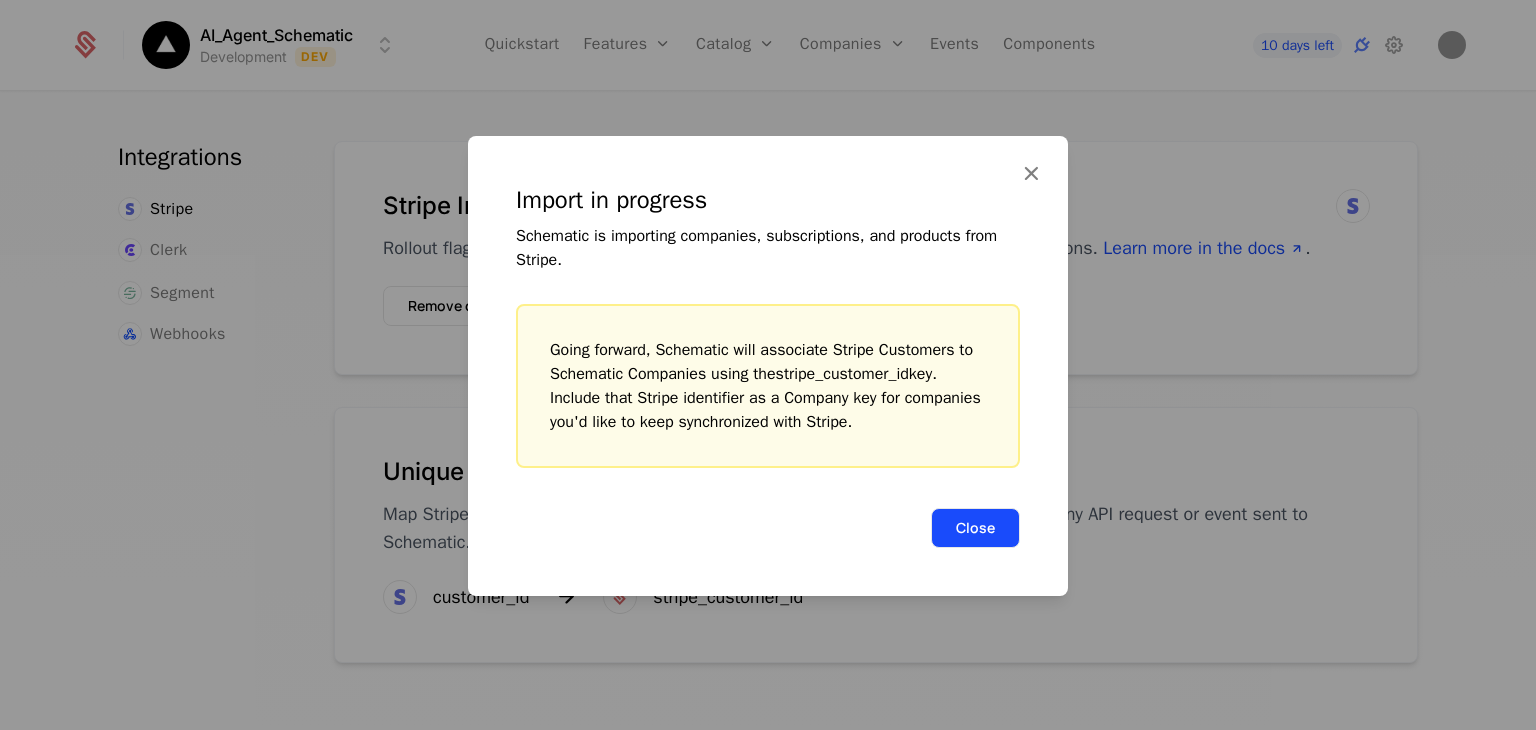 click on "Close" at bounding box center (975, 528) 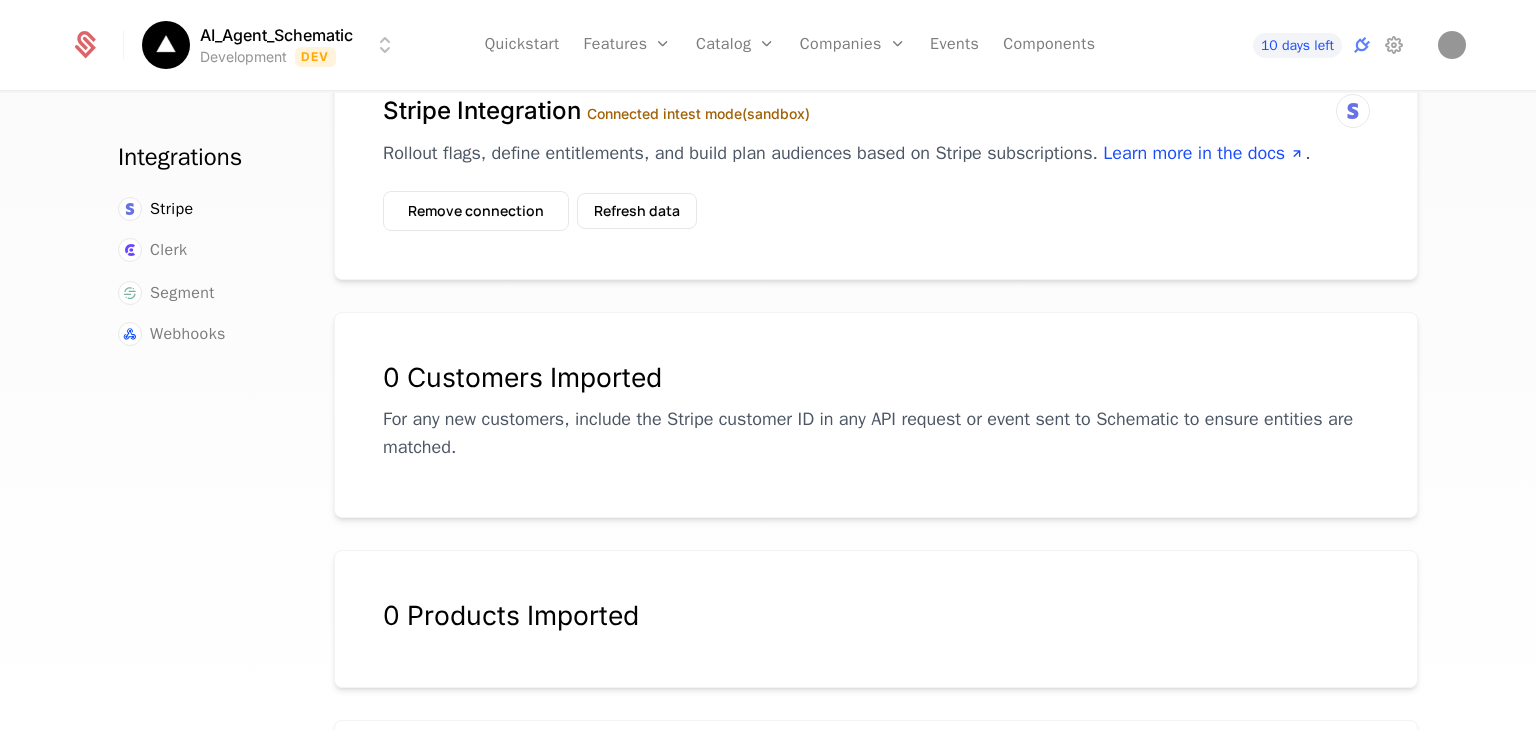 scroll, scrollTop: 0, scrollLeft: 0, axis: both 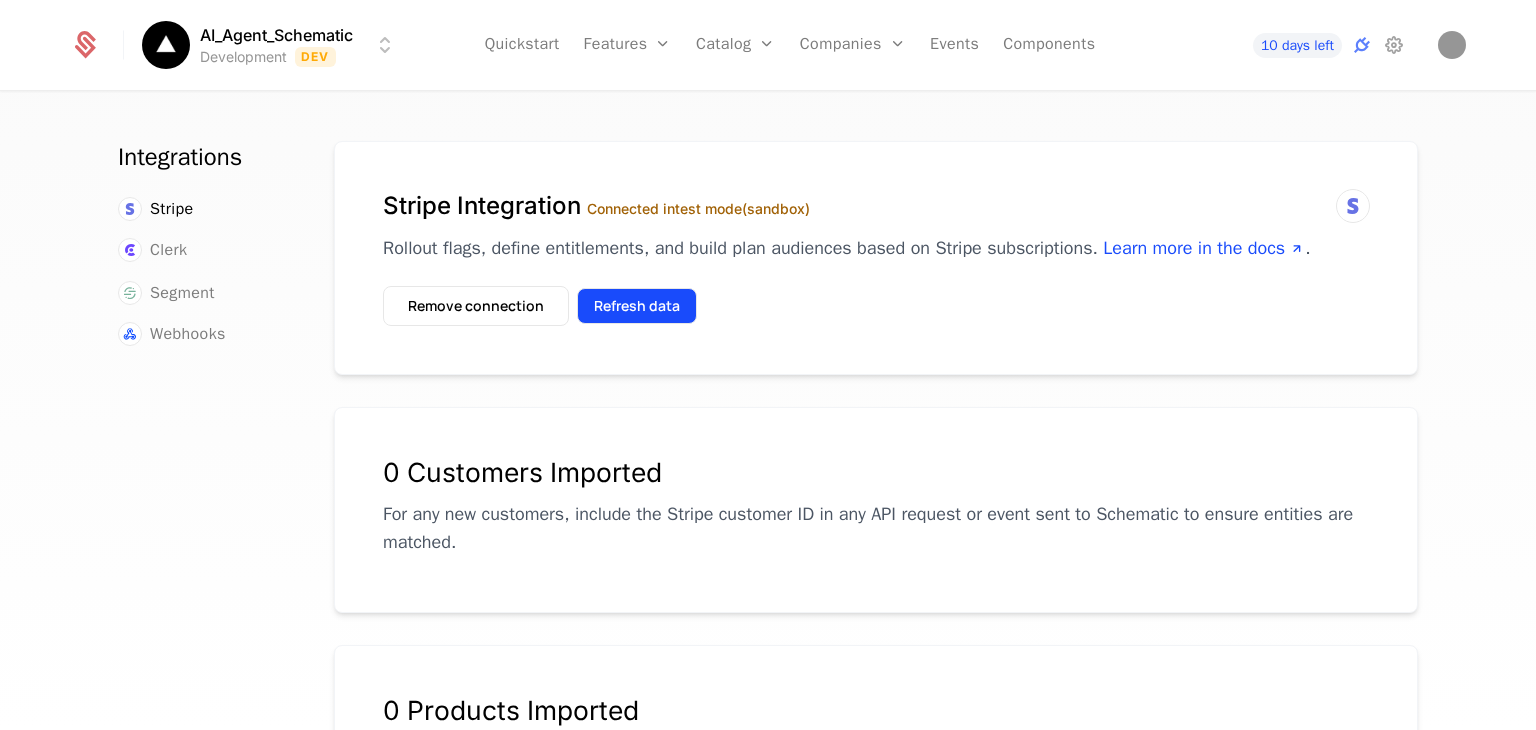 click on "Refresh data" at bounding box center [637, 306] 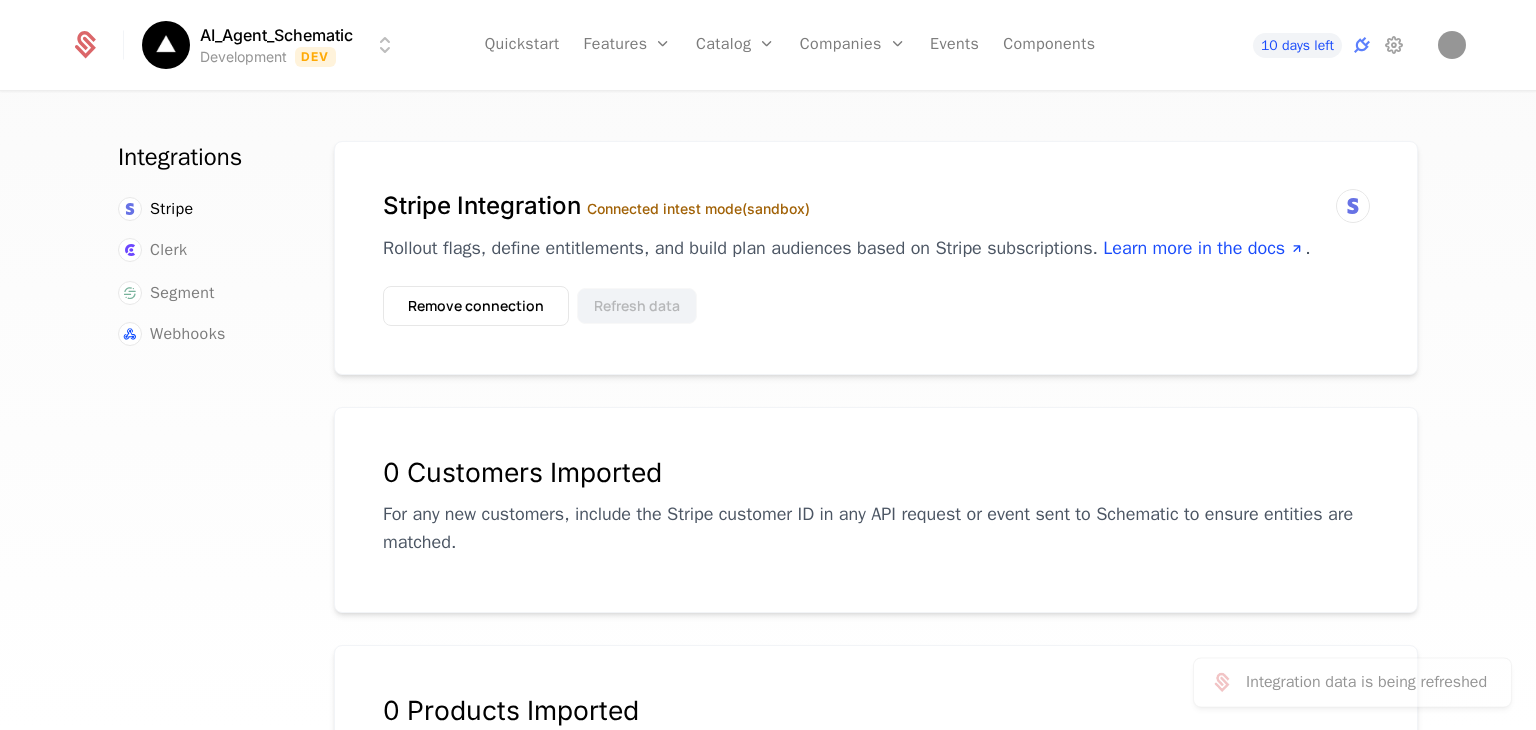 click on "Refresh data" at bounding box center [637, 306] 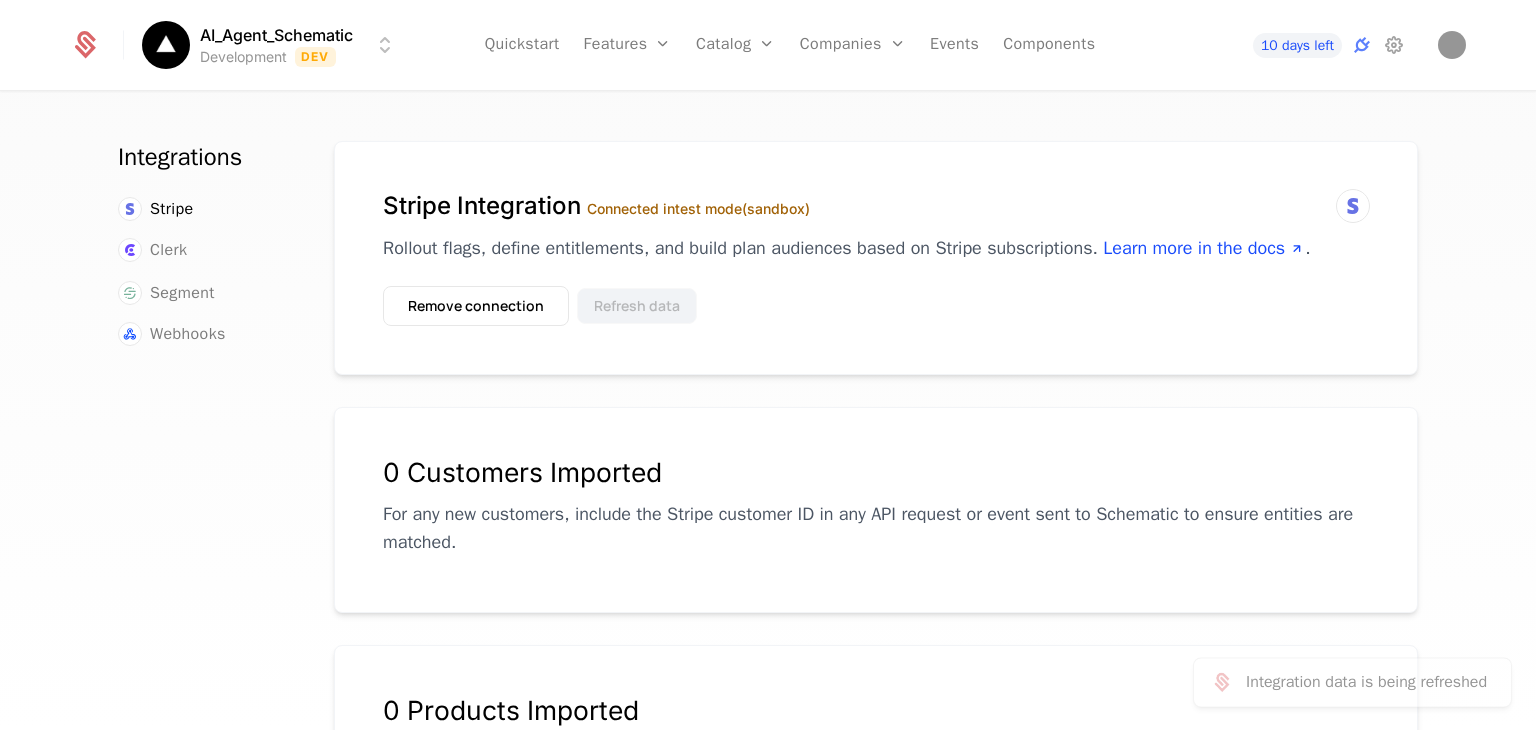 click on "Refresh data" at bounding box center [637, 306] 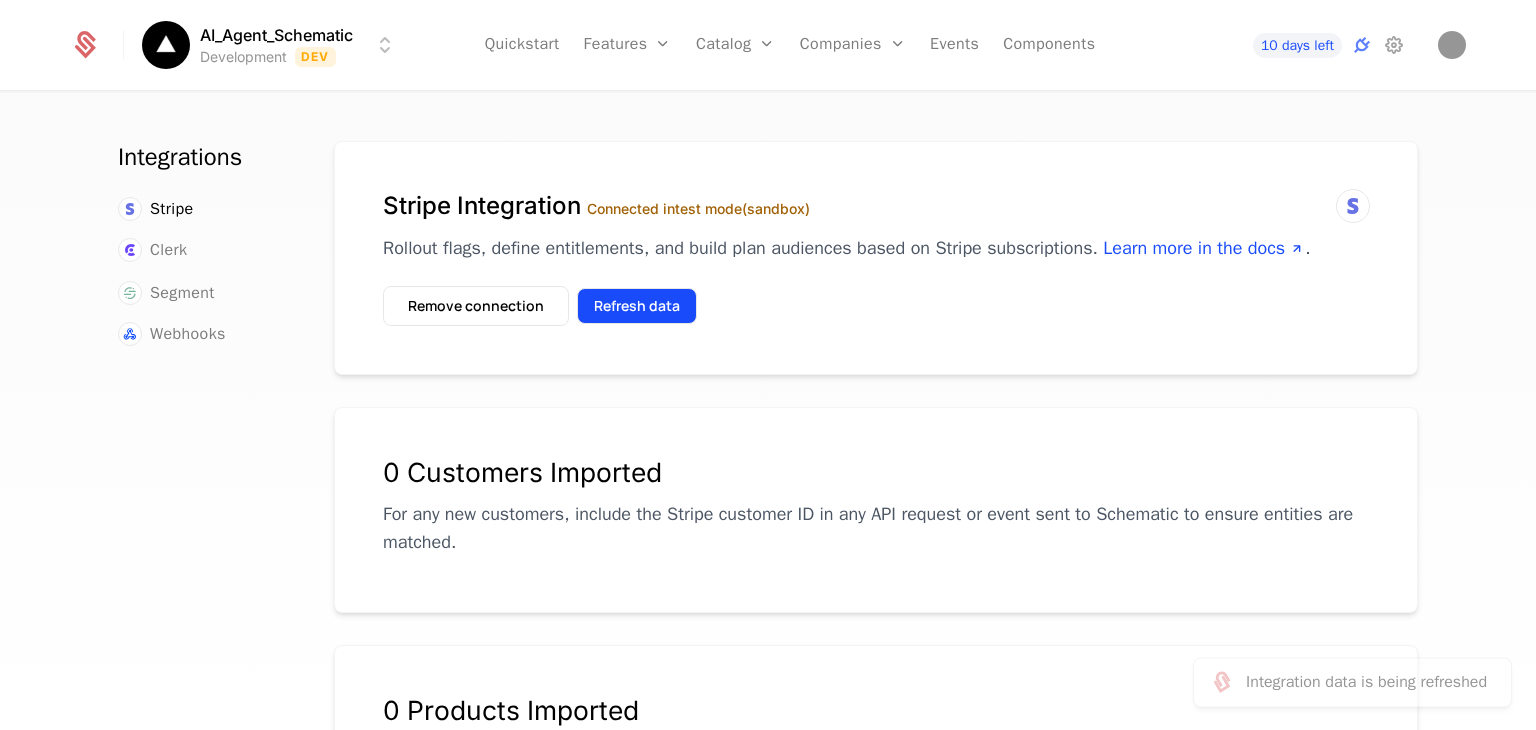 click on "Refresh data" at bounding box center [637, 306] 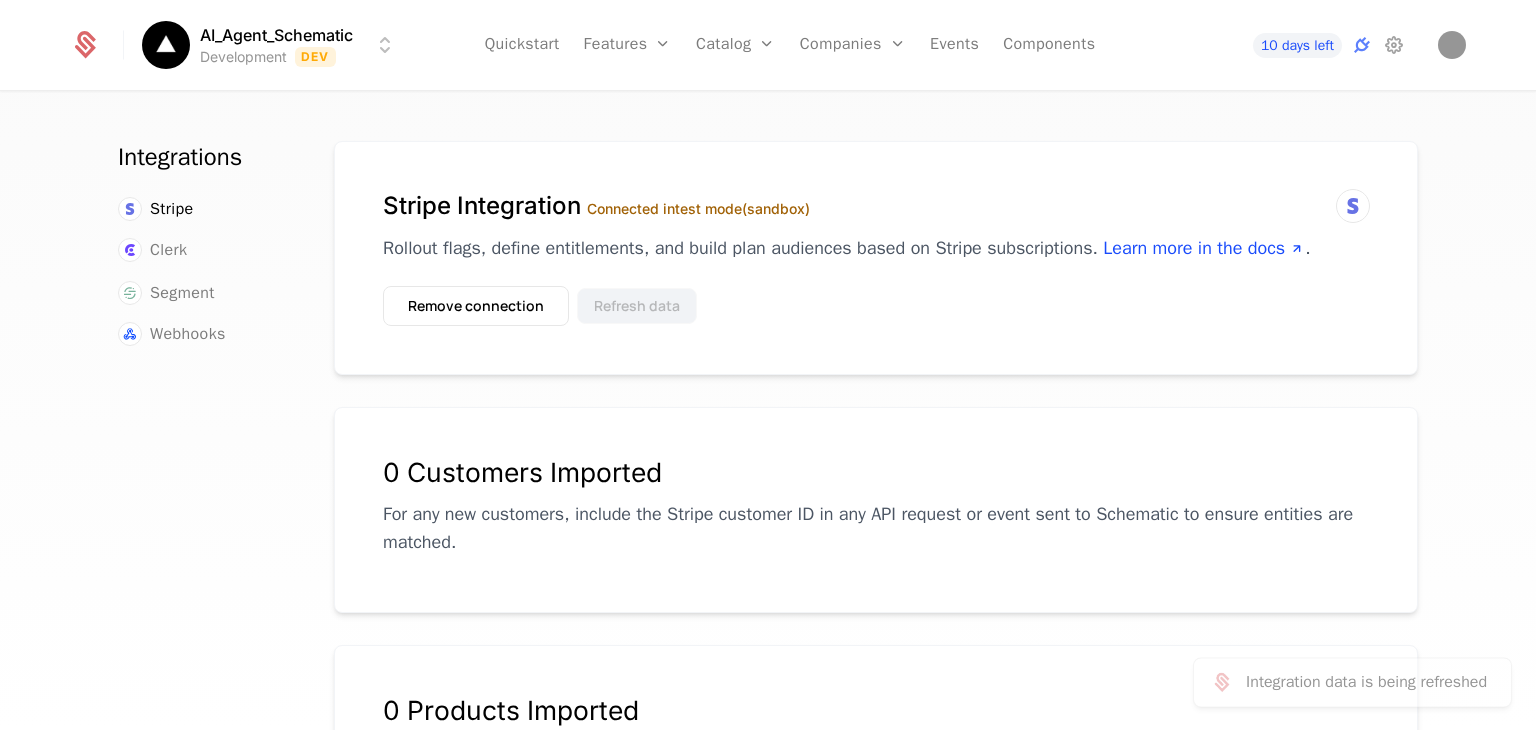 click on "Refresh data" at bounding box center (637, 306) 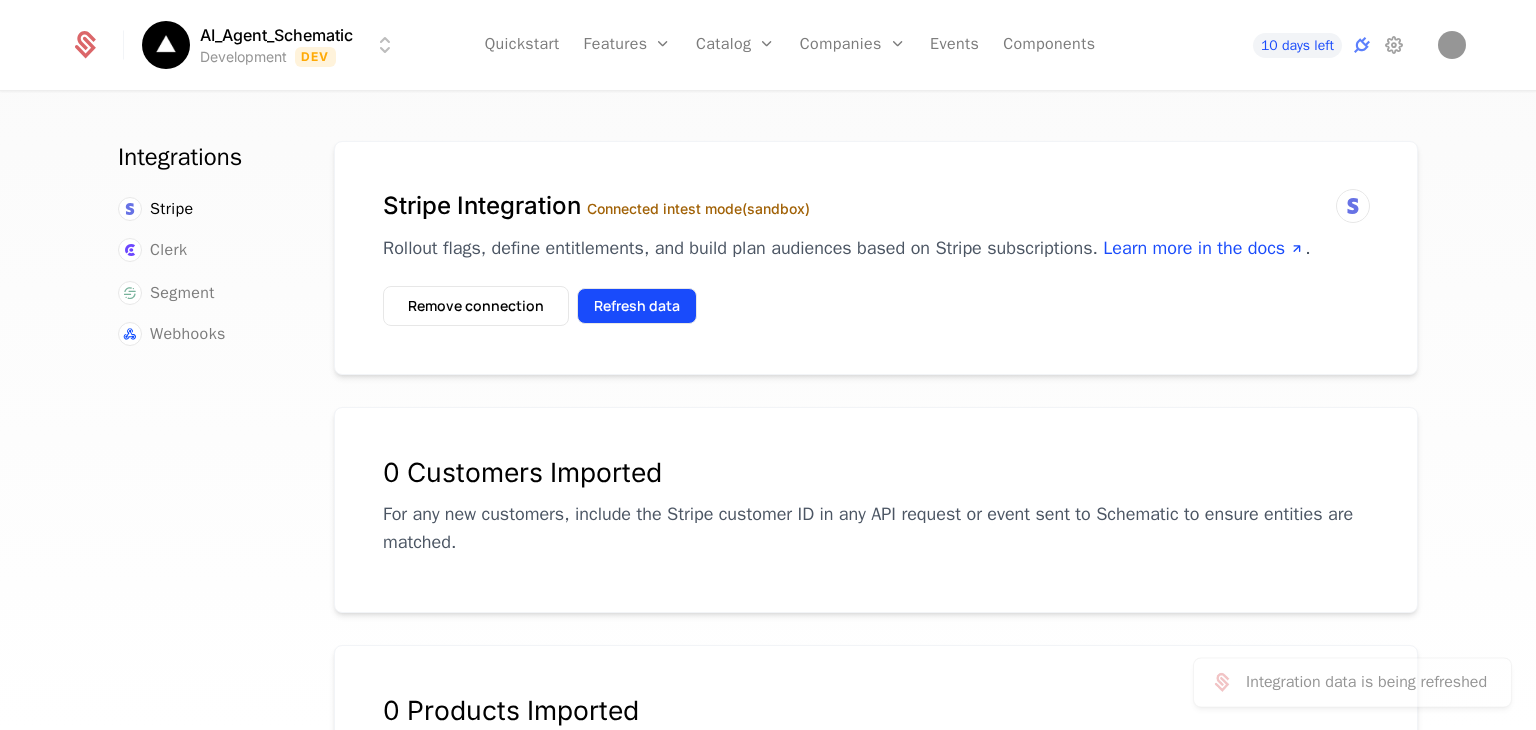 click on "Refresh data" at bounding box center (637, 306) 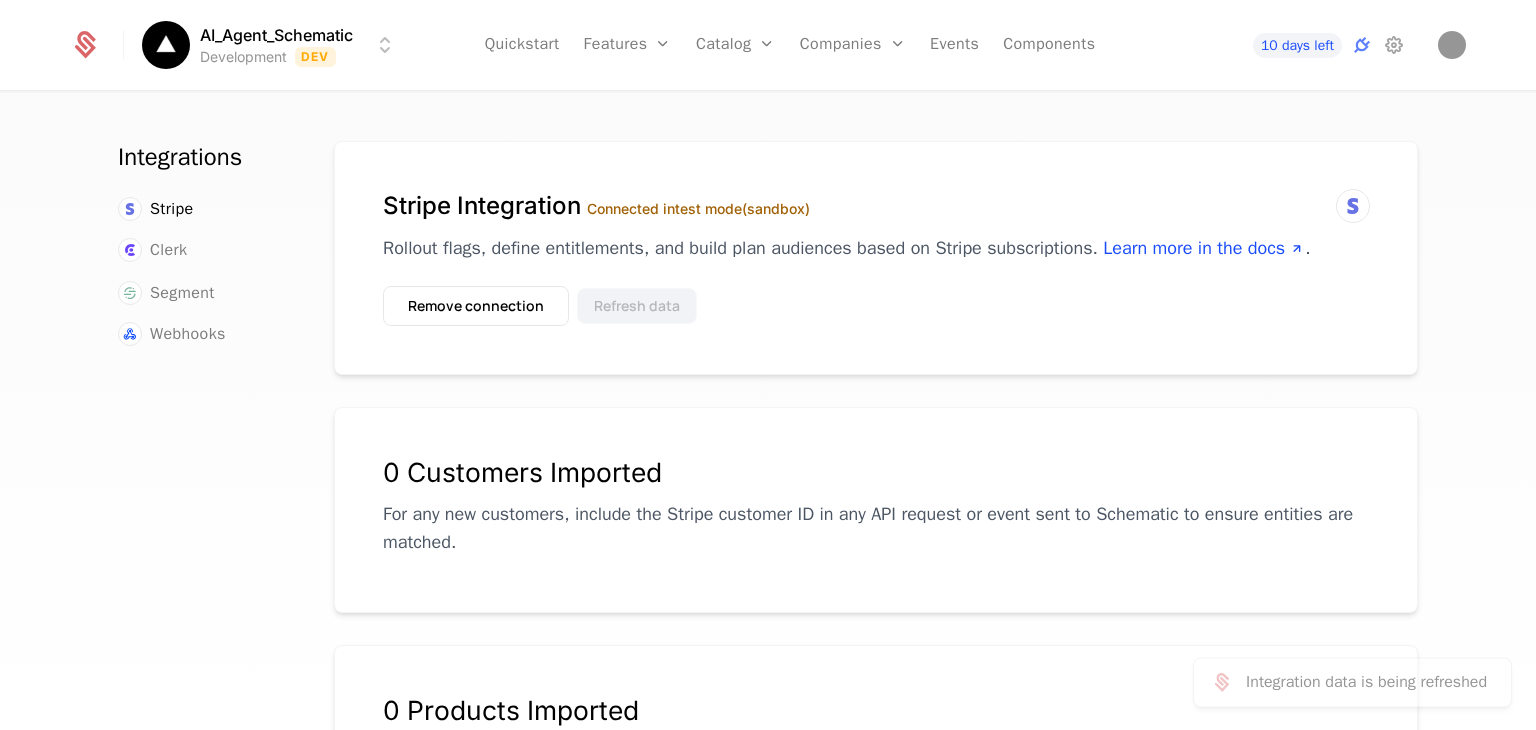 click on "Refresh data" at bounding box center [637, 306] 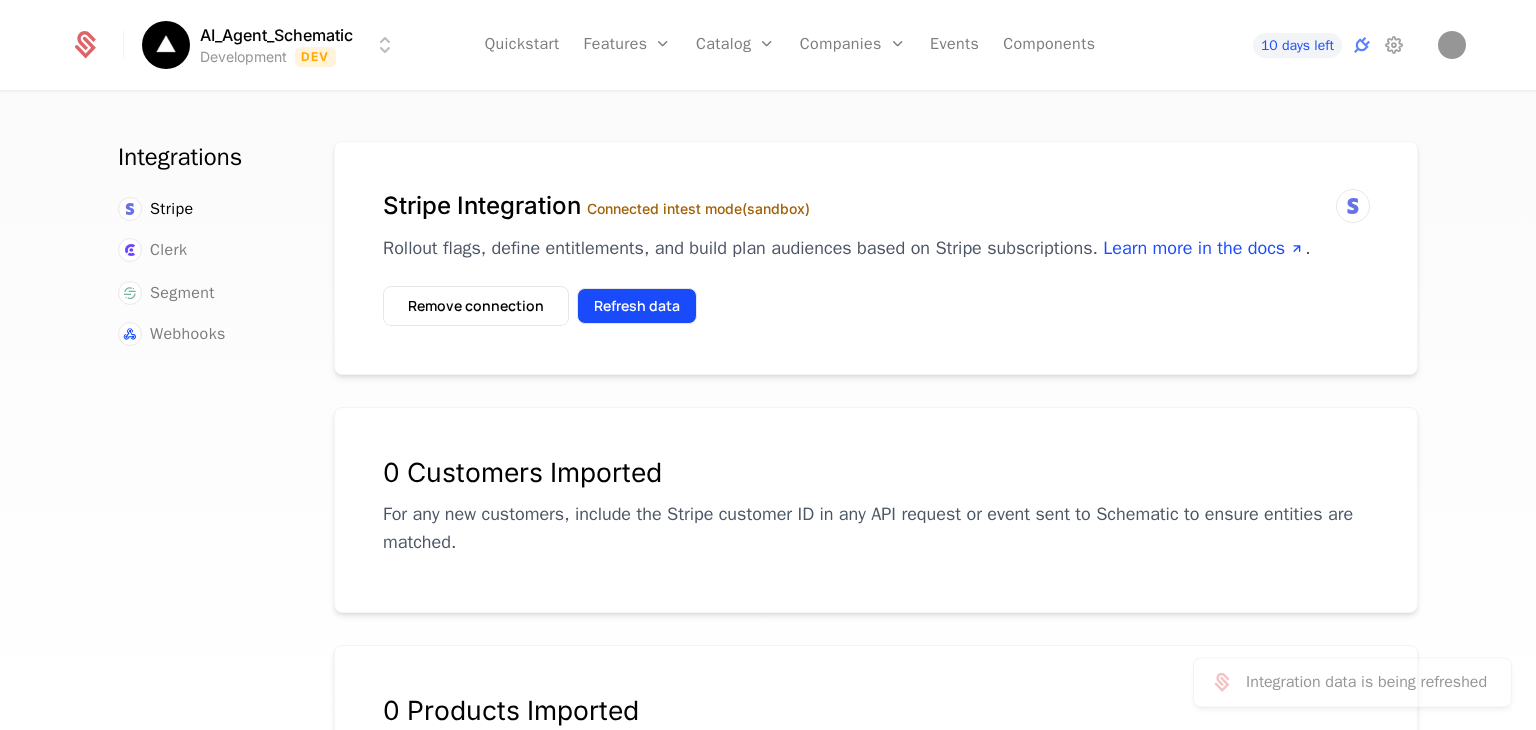 click on "Refresh data" at bounding box center [637, 306] 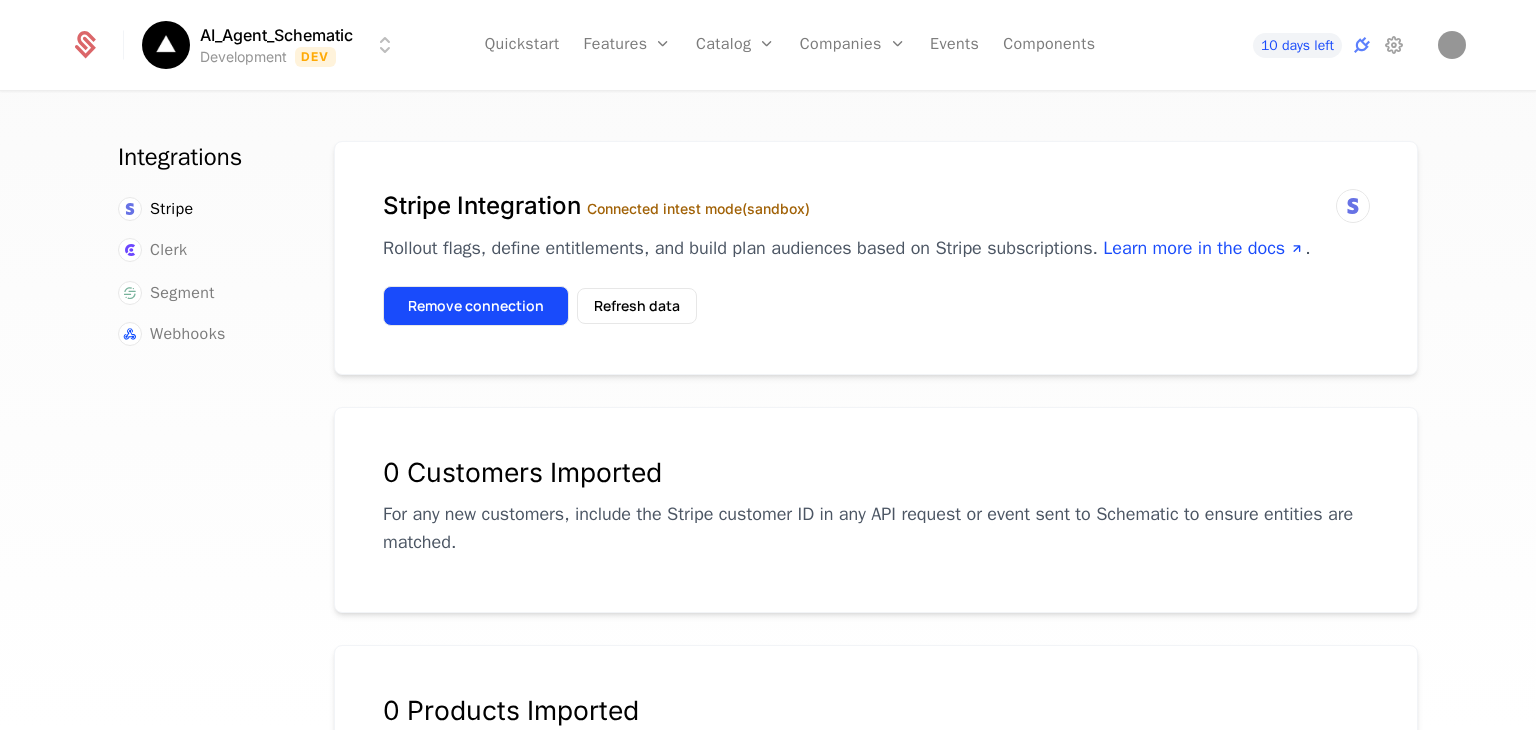 click on "Remove connection" at bounding box center (476, 306) 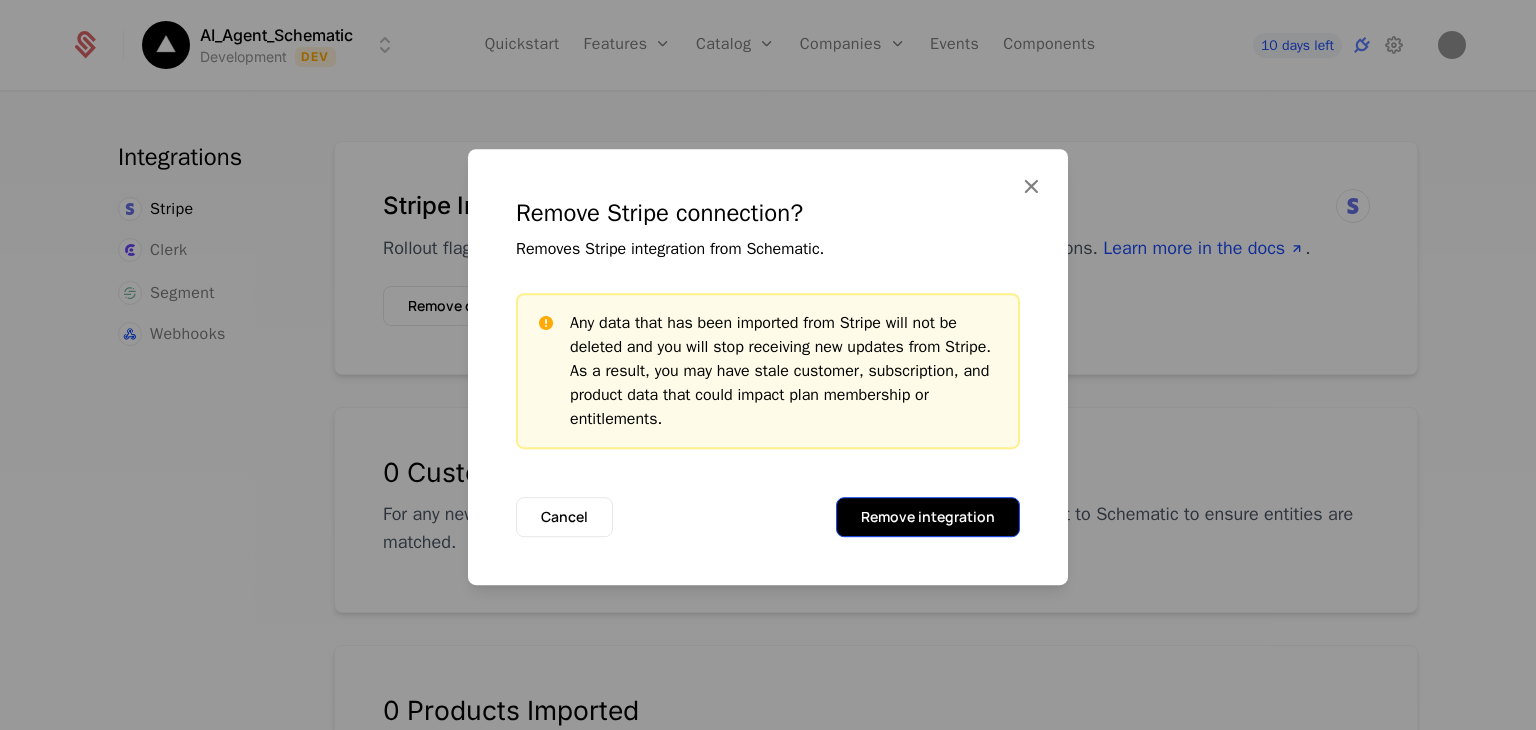click on "Remove integration" at bounding box center [928, 517] 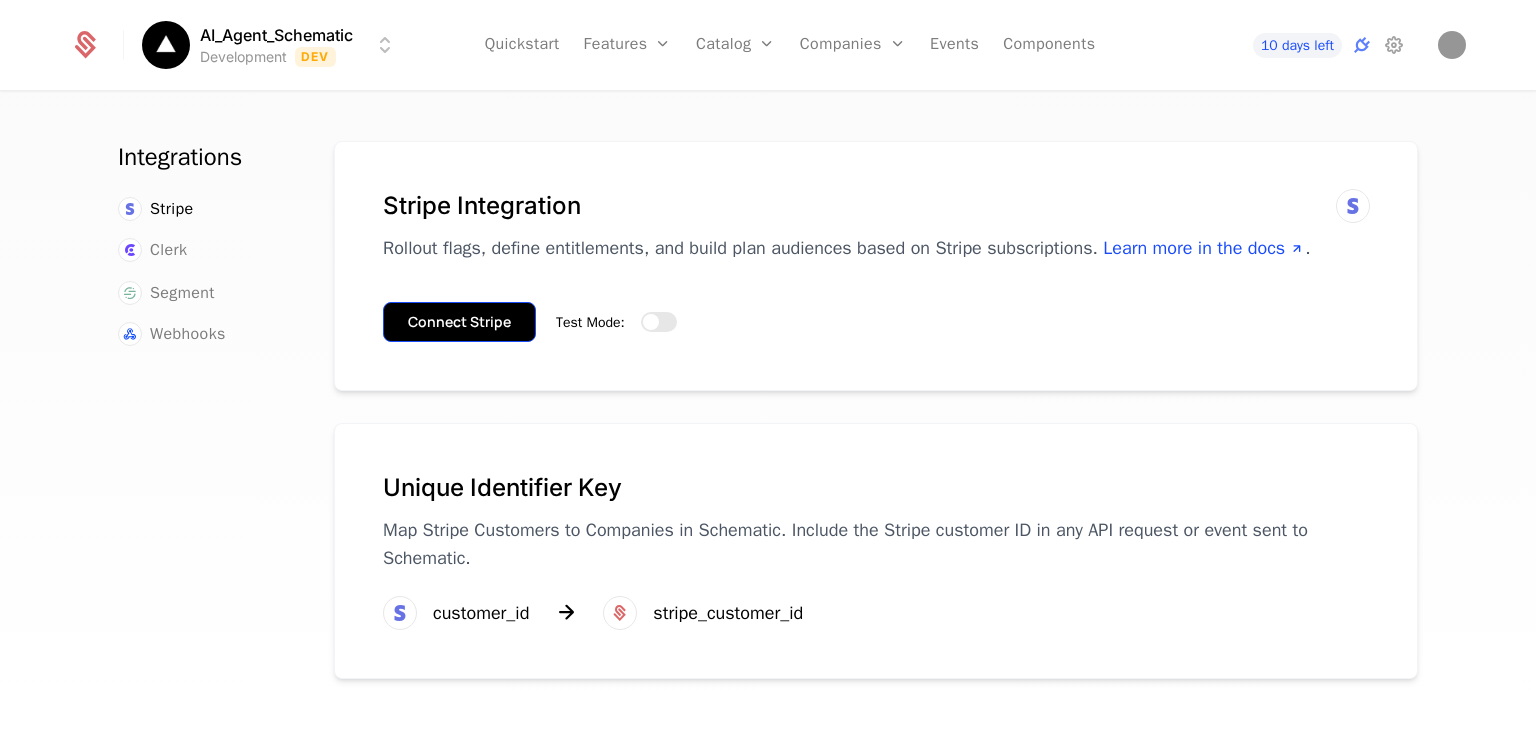 click on "Connect Stripe" at bounding box center (459, 322) 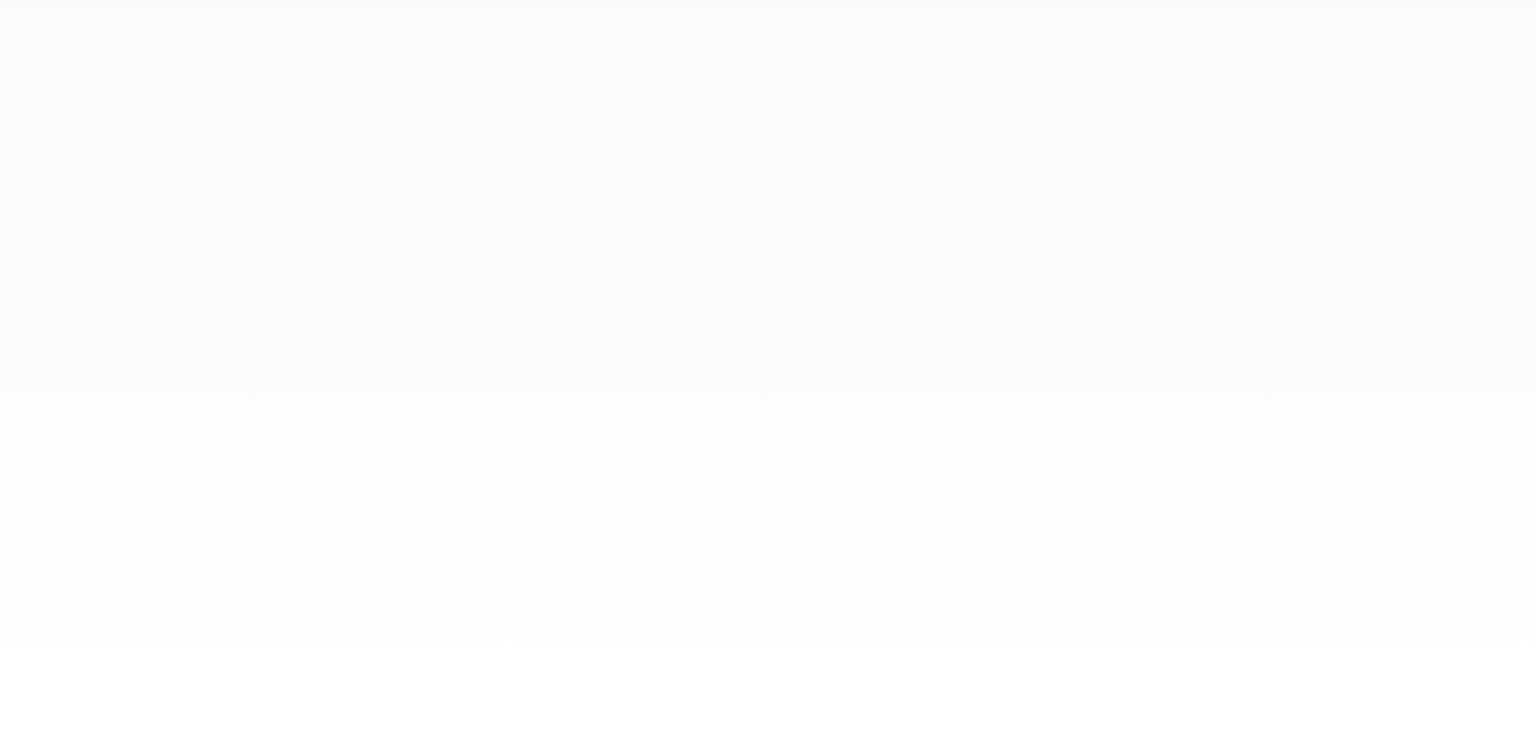 scroll, scrollTop: 0, scrollLeft: 0, axis: both 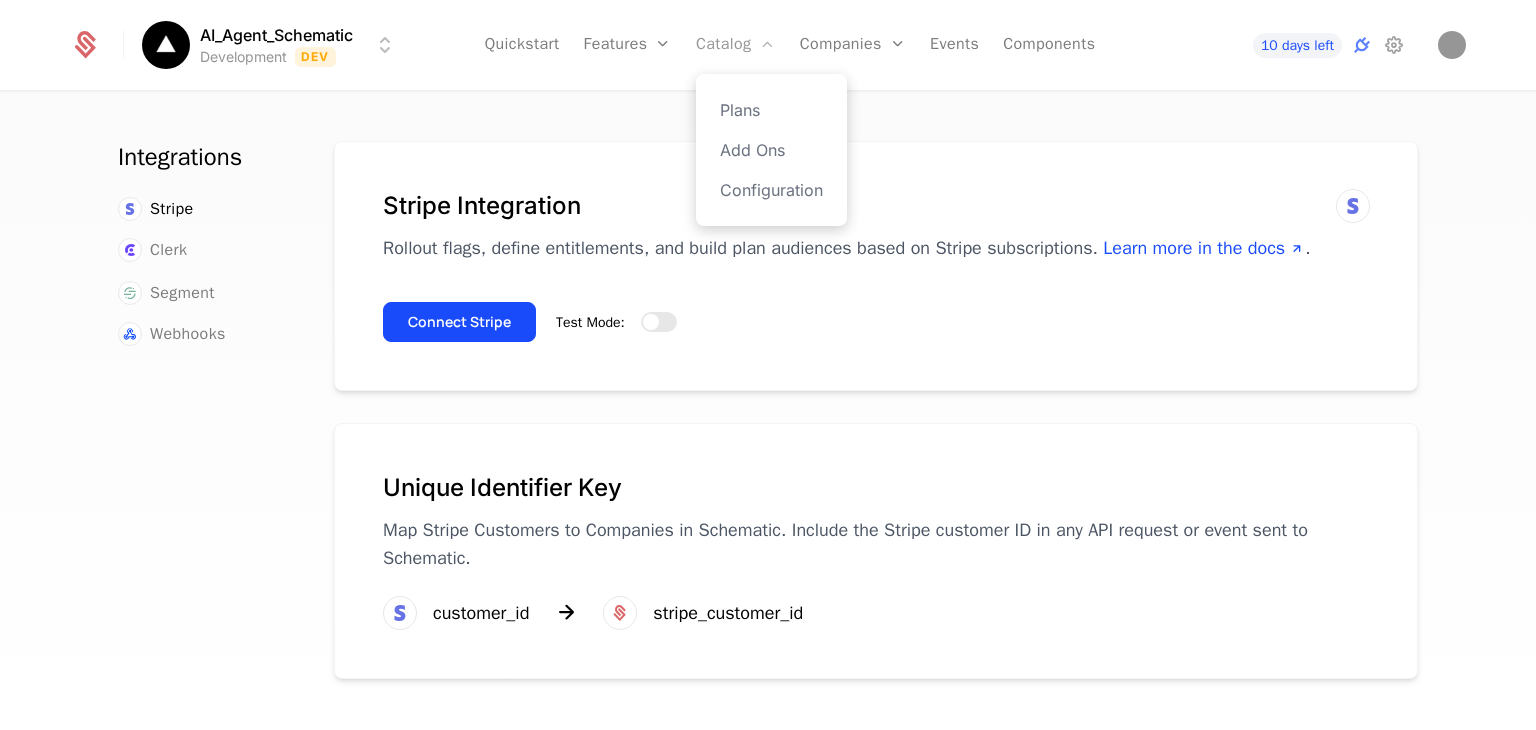 click on "Catalog" at bounding box center [736, 45] 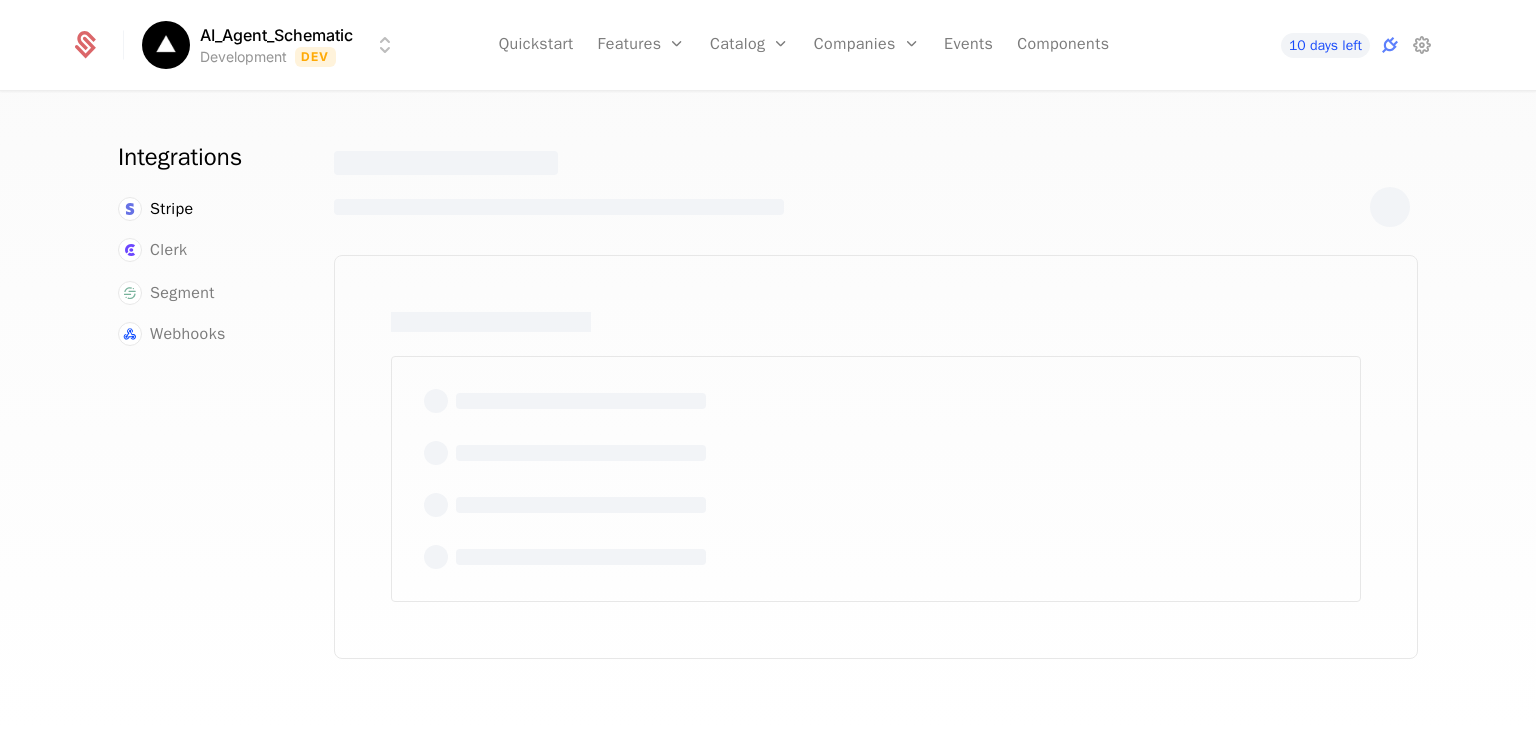 scroll, scrollTop: 0, scrollLeft: 0, axis: both 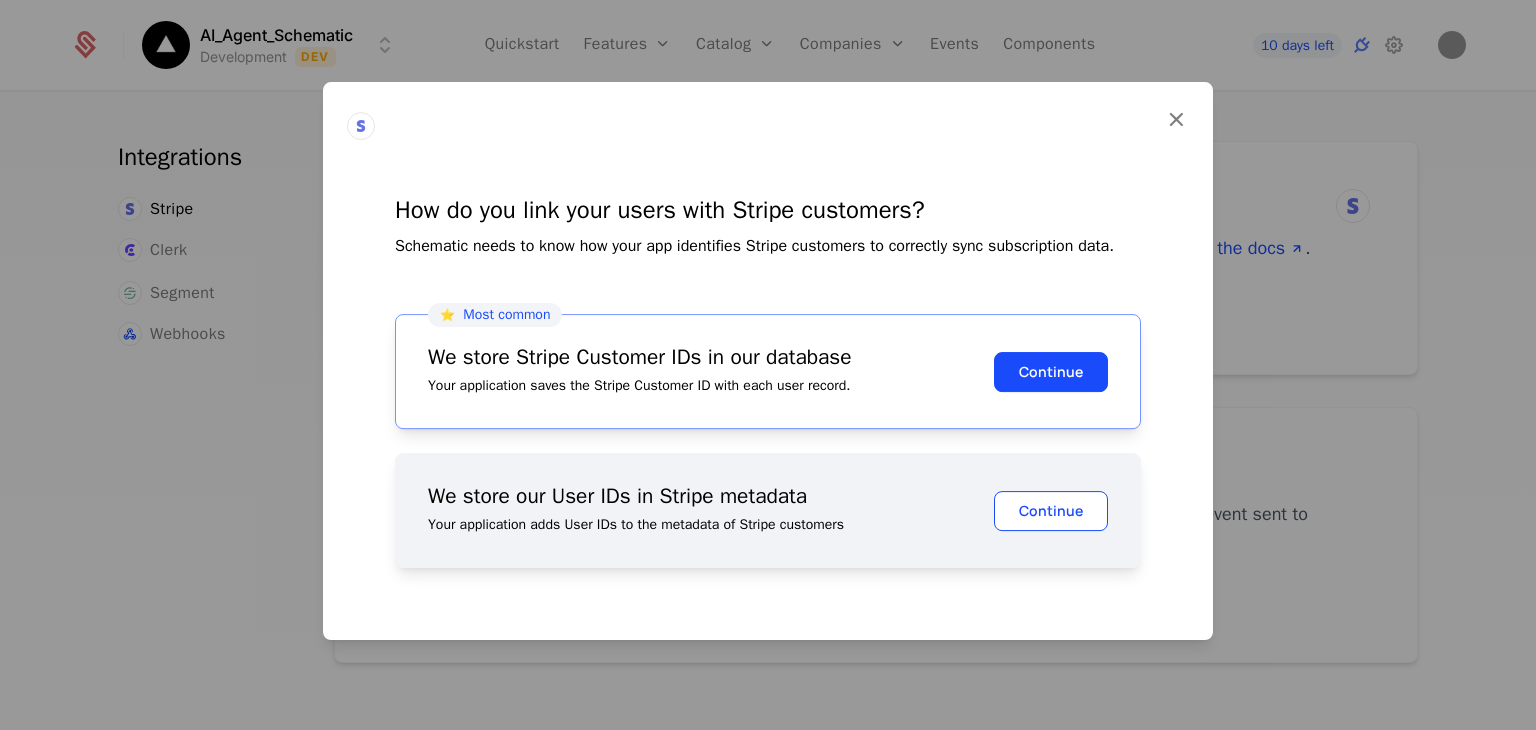 click on "Continue" at bounding box center [1051, 511] 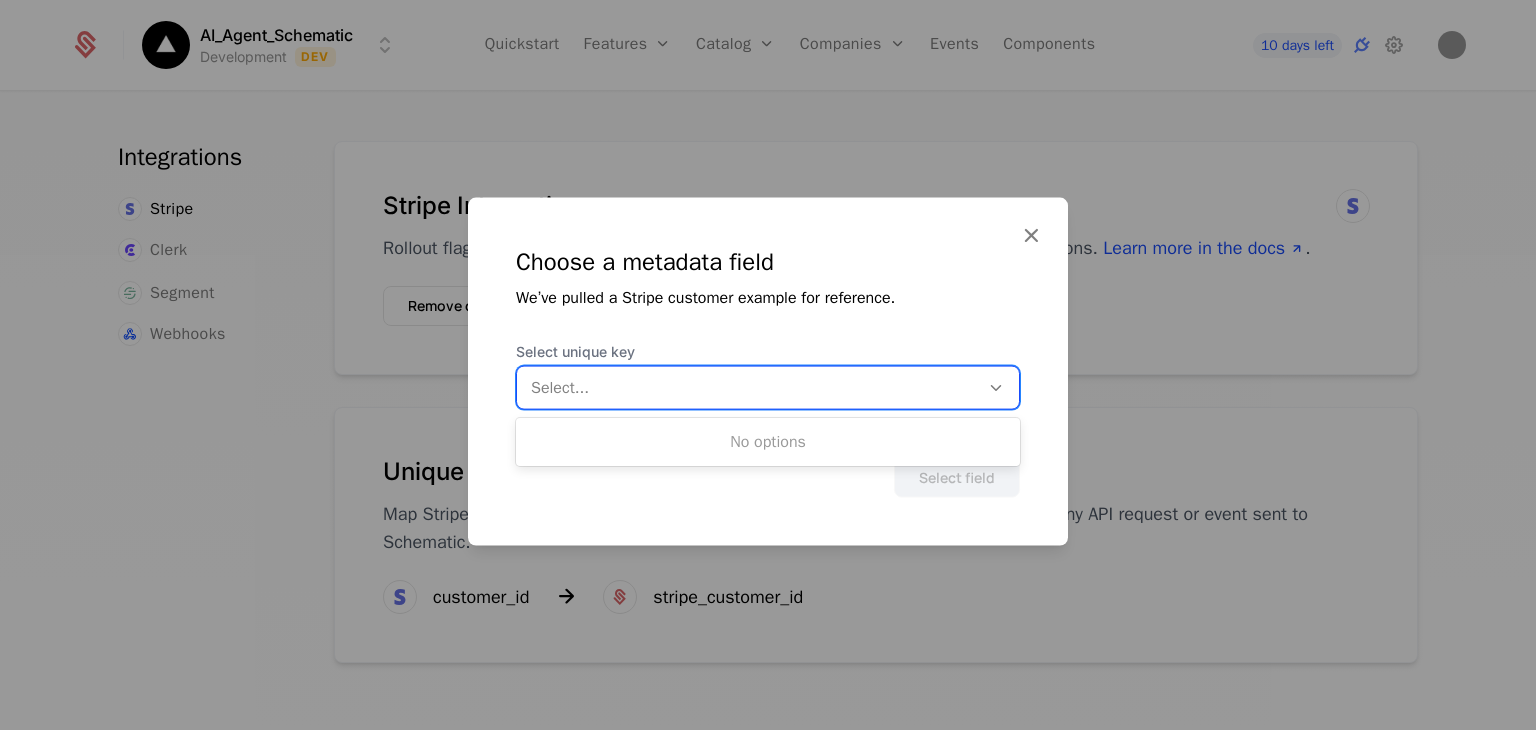 click on "Select..." at bounding box center (748, 388) 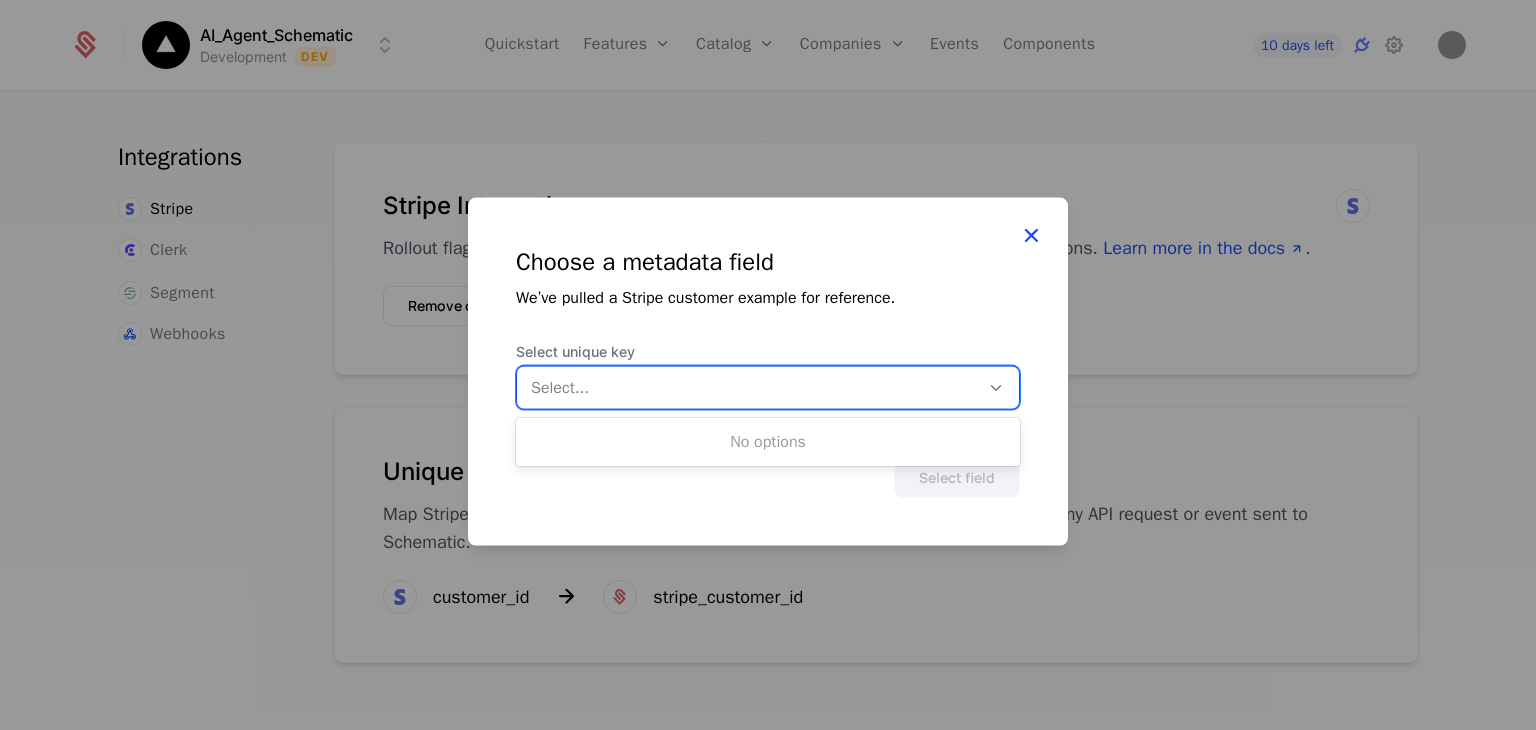 click at bounding box center [1031, 235] 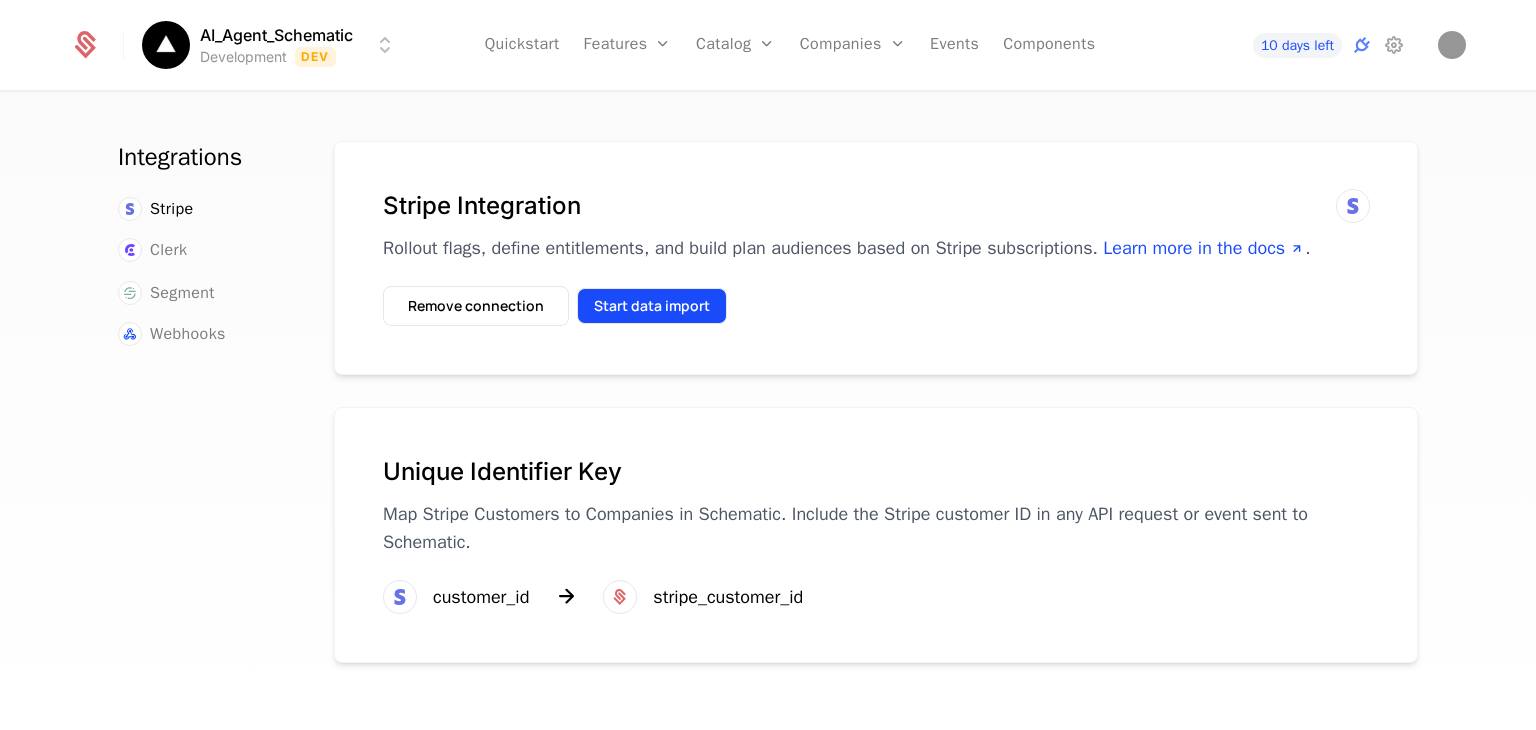 click on "Start data import" at bounding box center [652, 306] 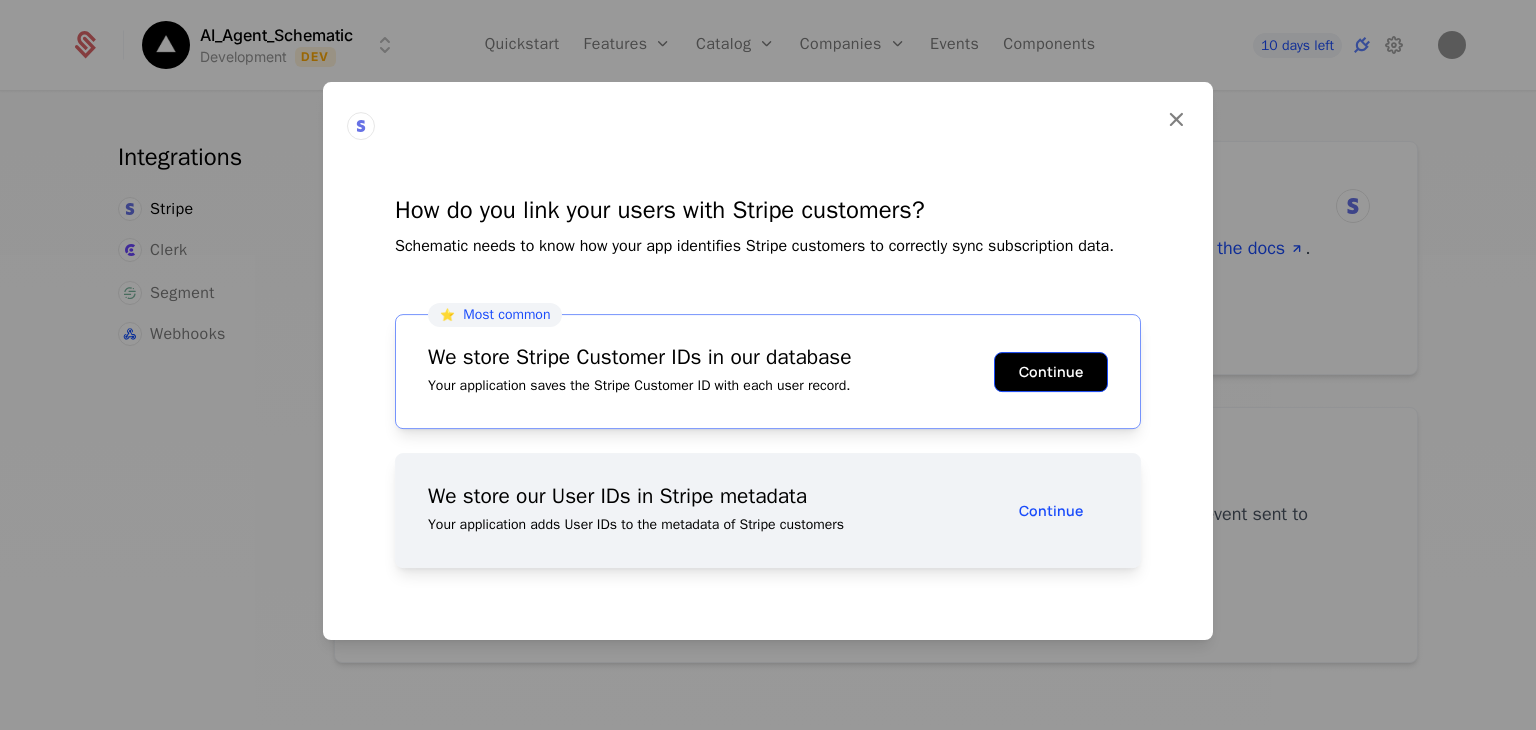 click on "Continue" at bounding box center (1051, 372) 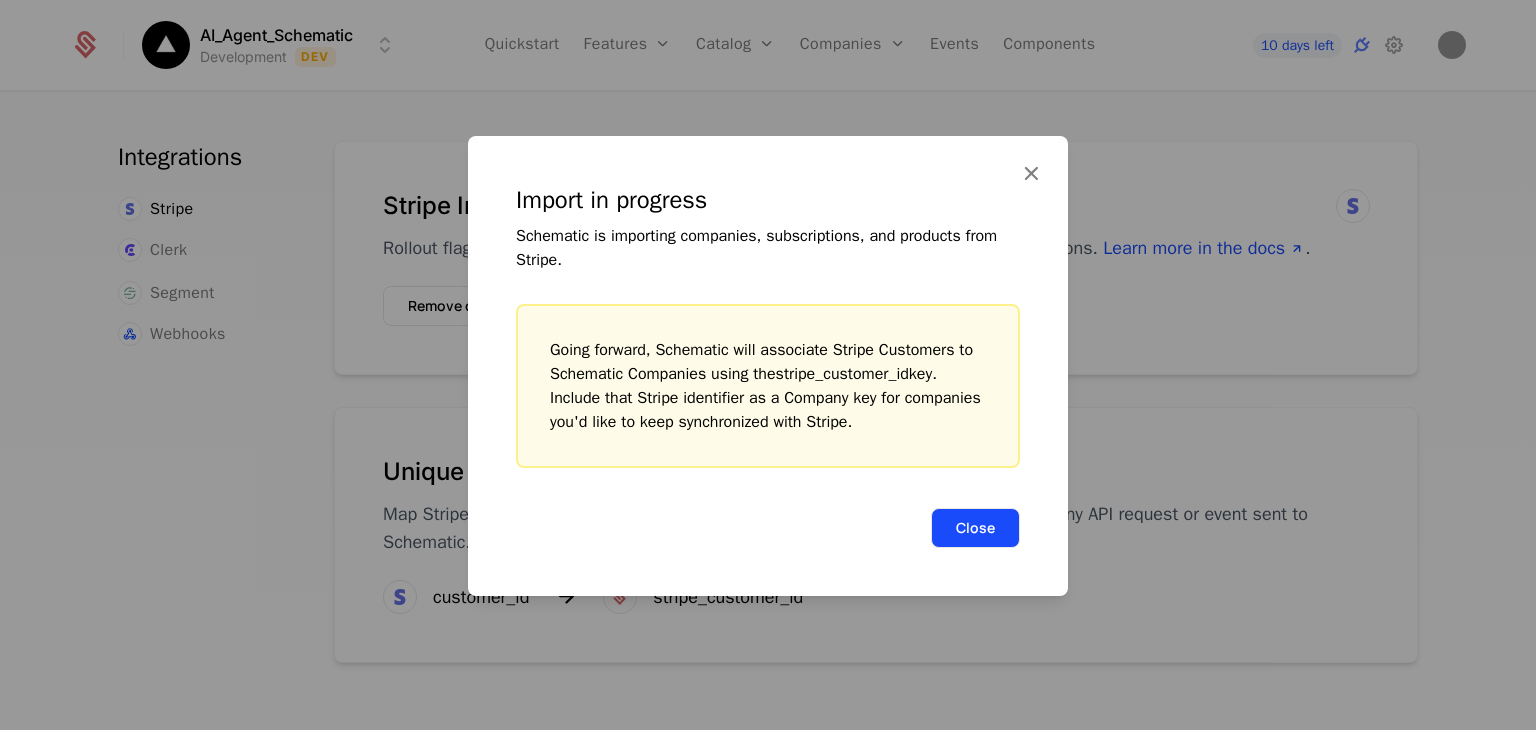 click on "Close" at bounding box center [975, 528] 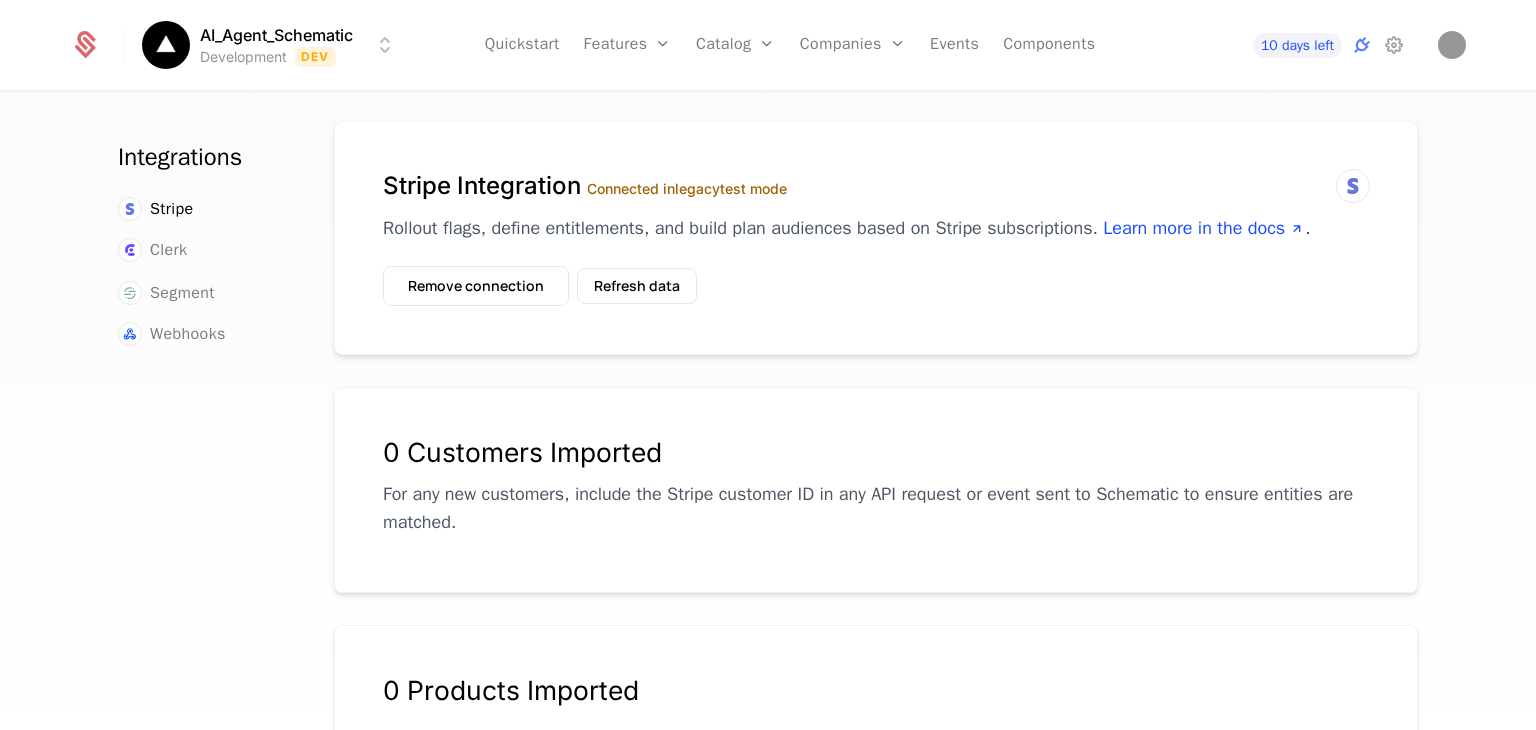 scroll, scrollTop: 0, scrollLeft: 0, axis: both 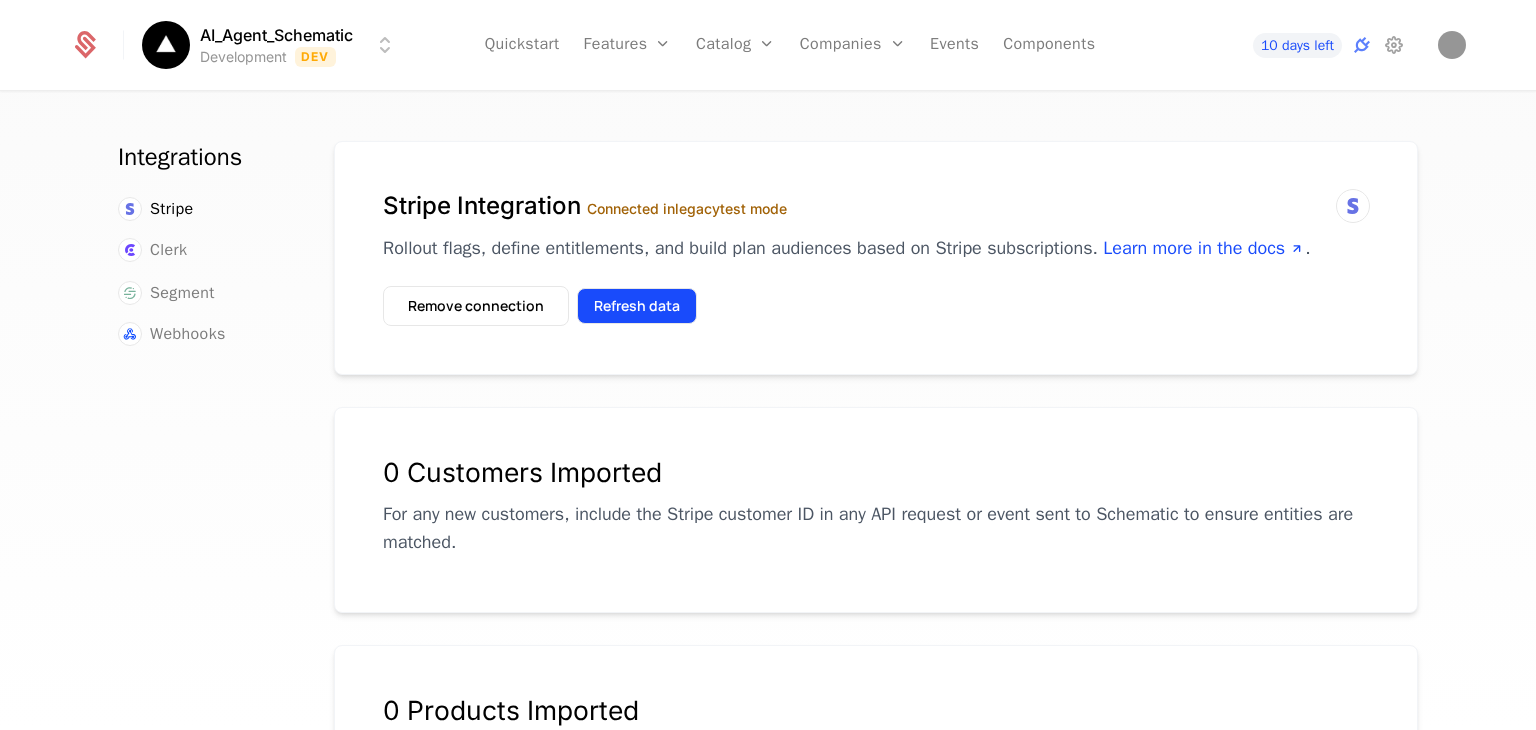 click on "Refresh data" at bounding box center (637, 306) 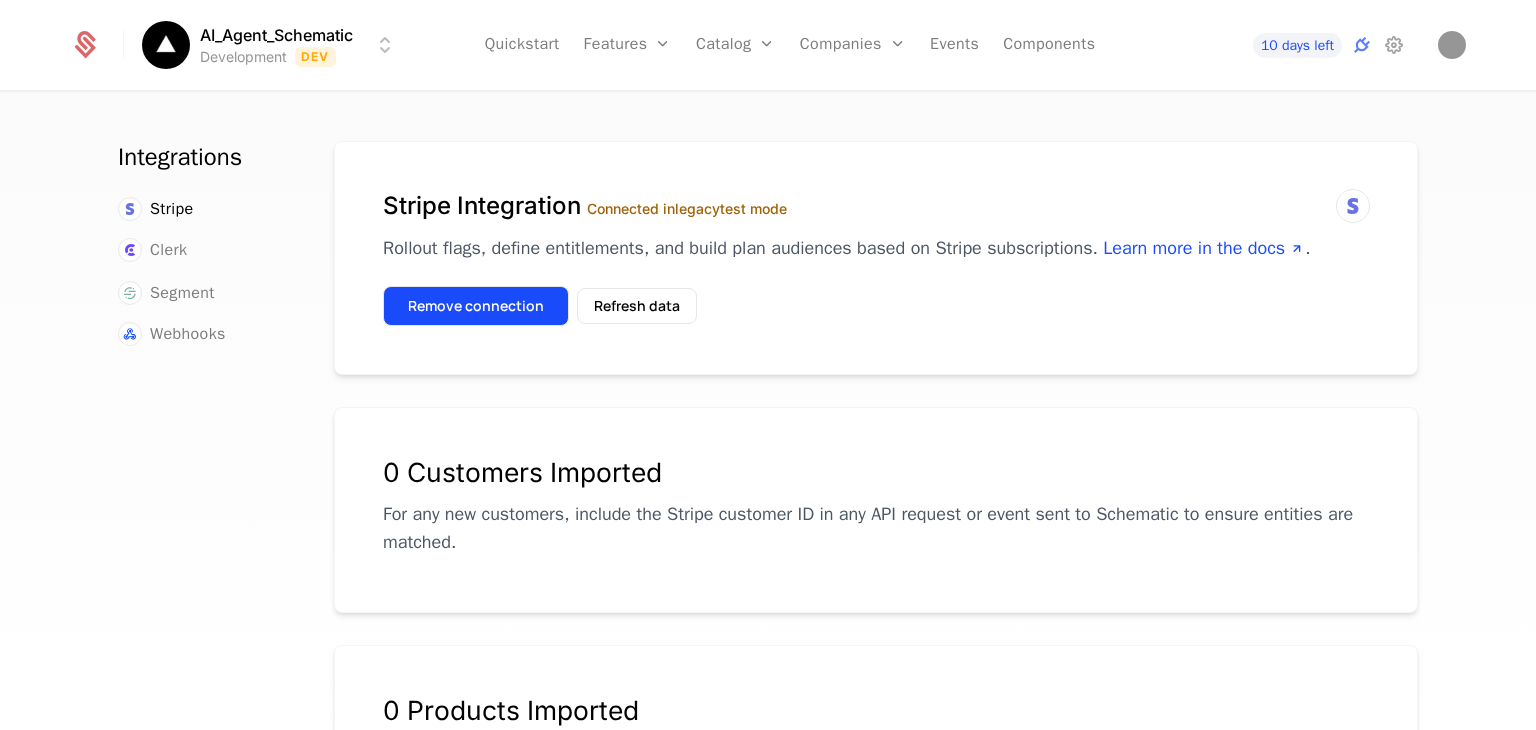 click on "Remove connection" at bounding box center (476, 306) 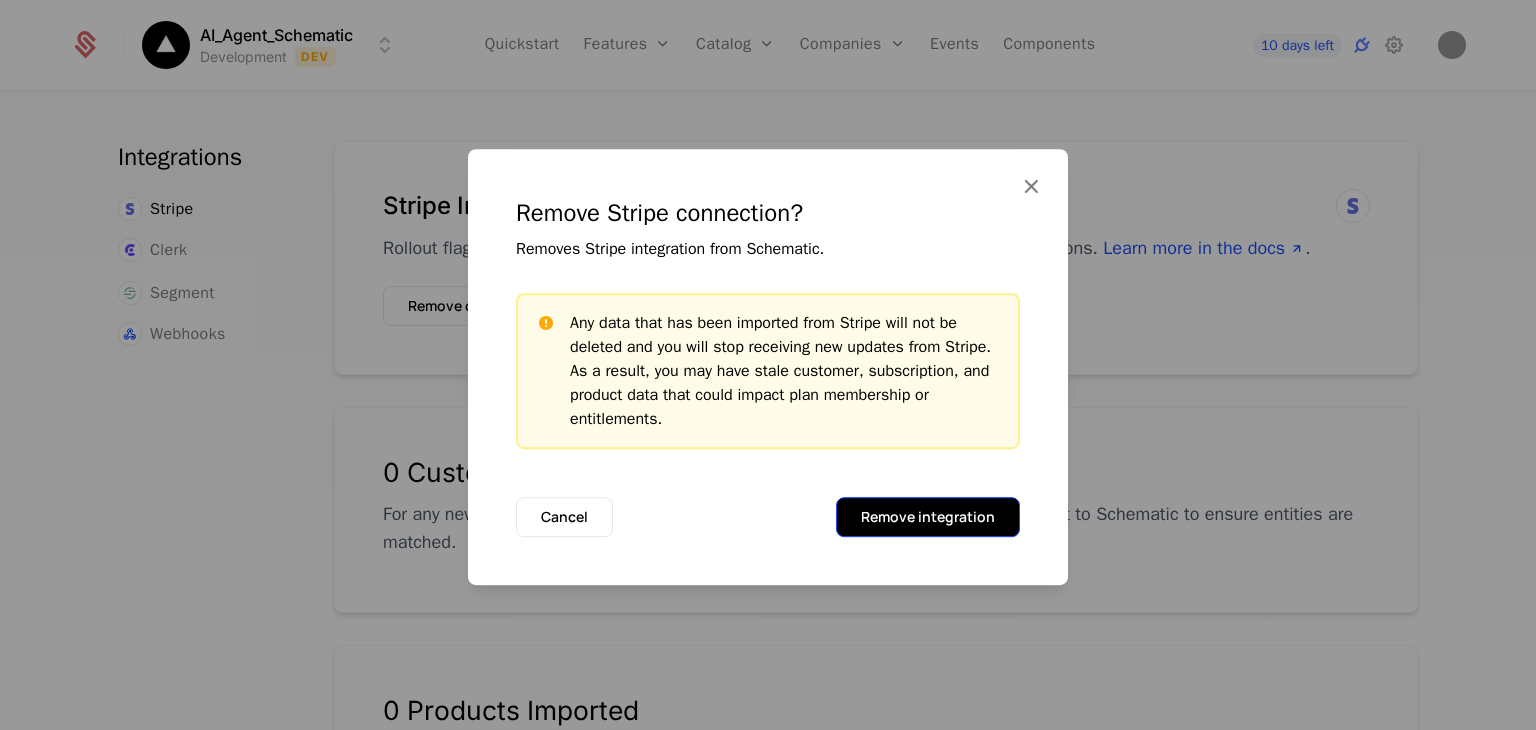 click on "Remove integration" at bounding box center [928, 517] 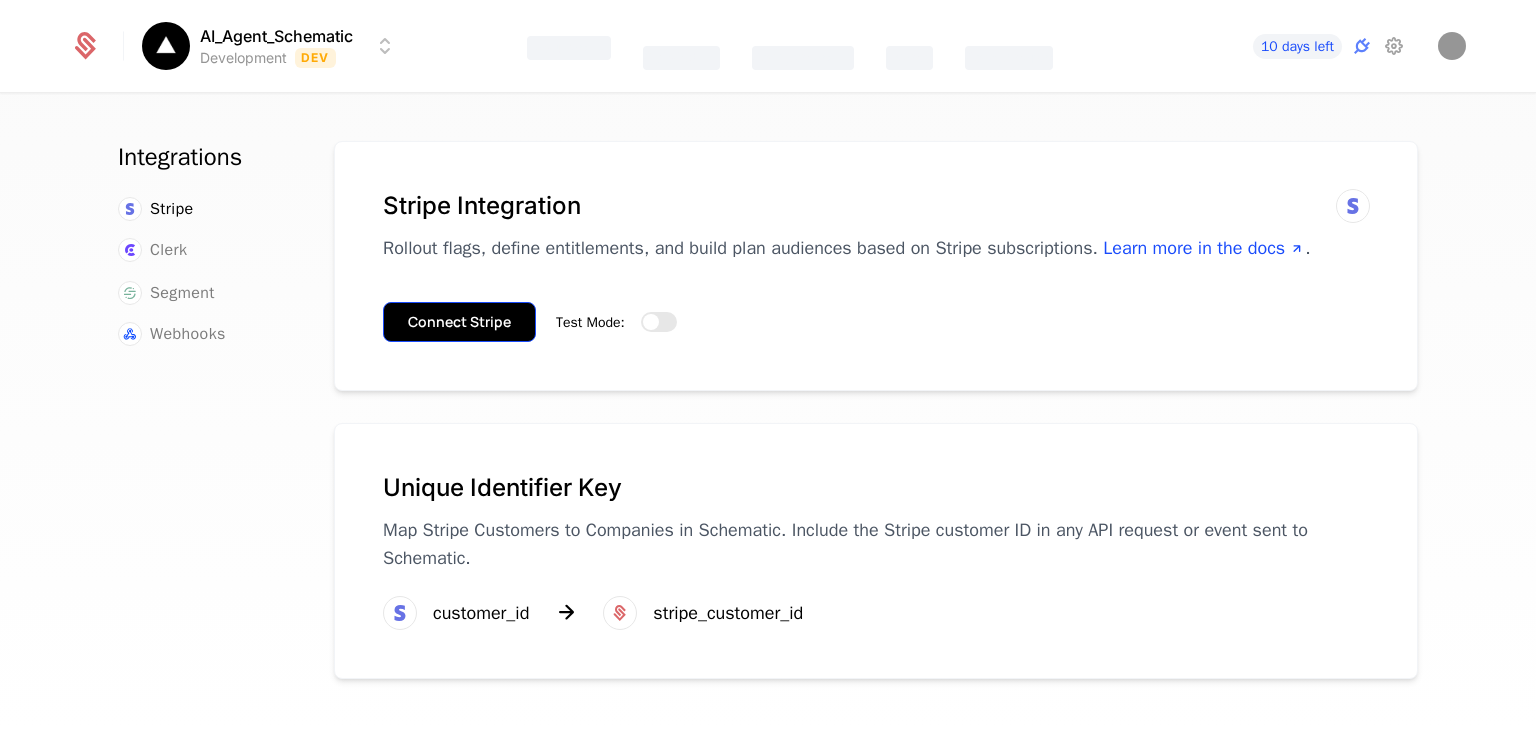 click on "Connect Stripe" at bounding box center (459, 322) 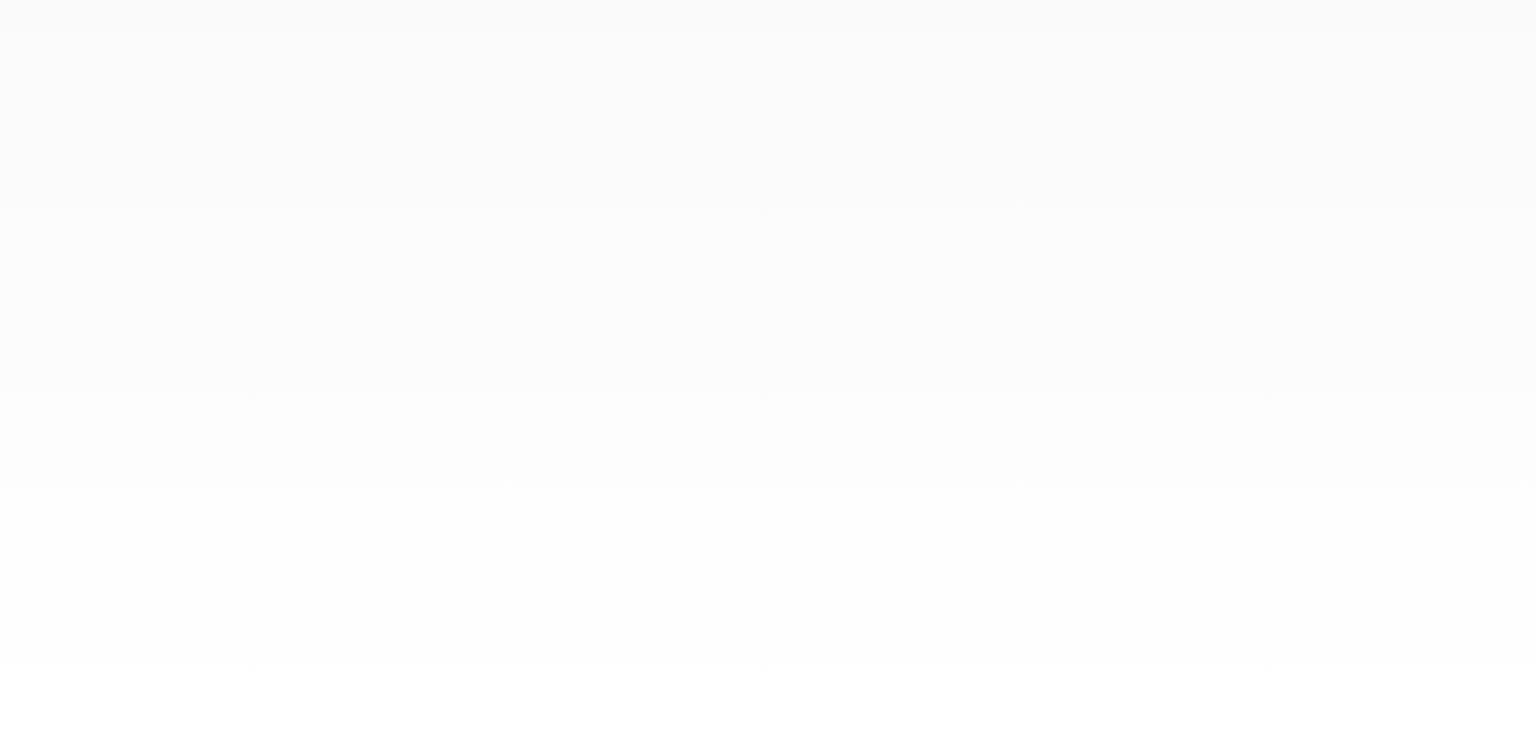 scroll, scrollTop: 0, scrollLeft: 0, axis: both 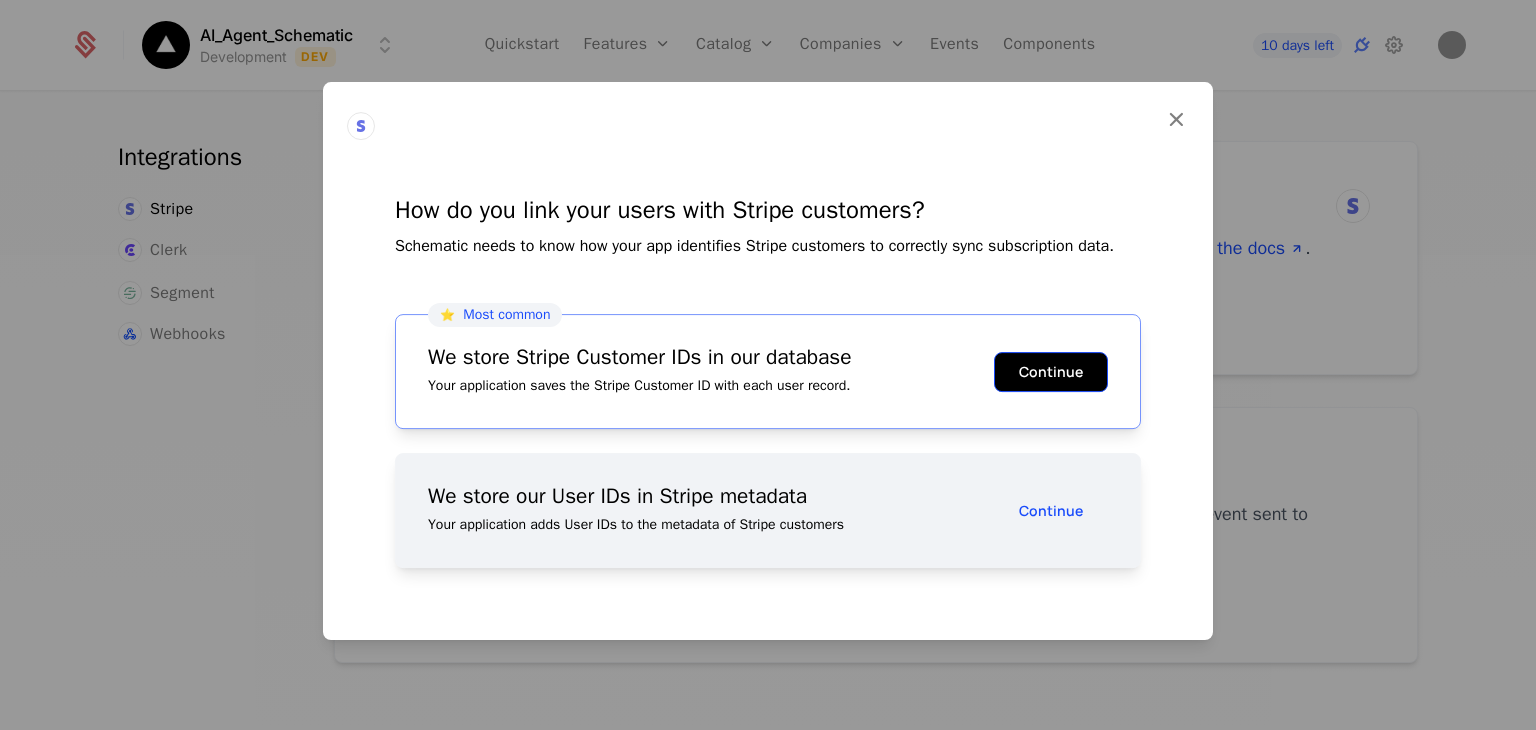 click on "Continue" at bounding box center [1051, 372] 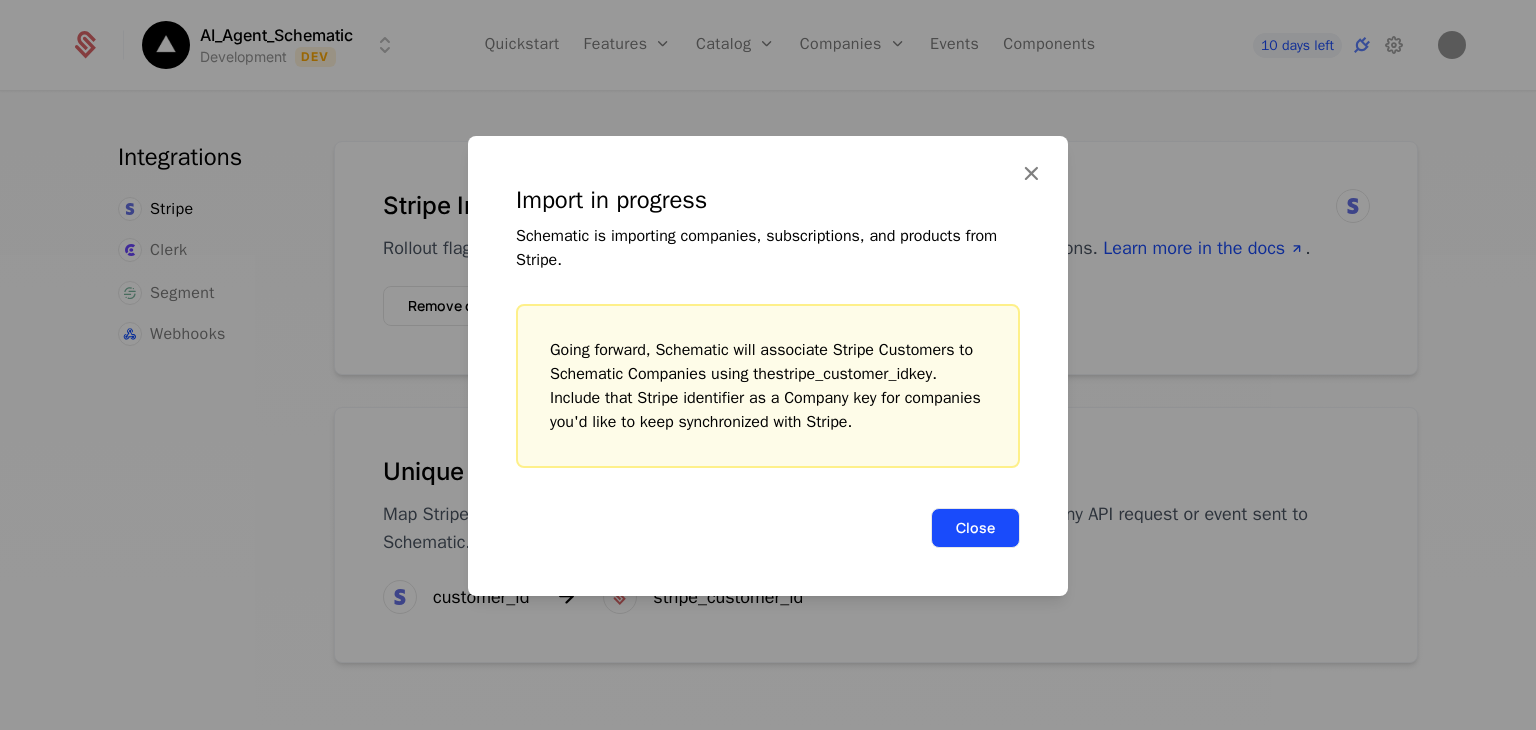 click on "Close" at bounding box center (975, 528) 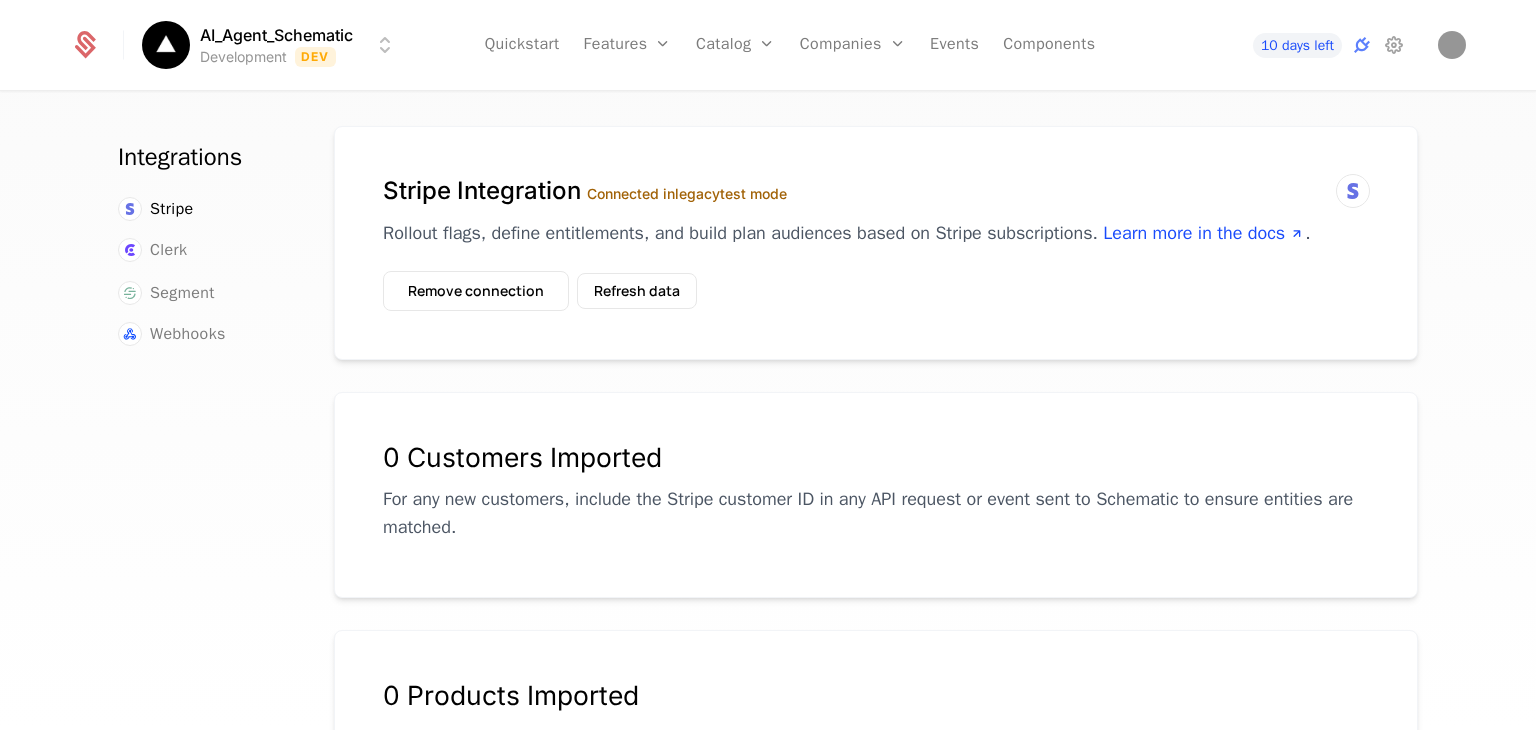 scroll, scrollTop: 7, scrollLeft: 0, axis: vertical 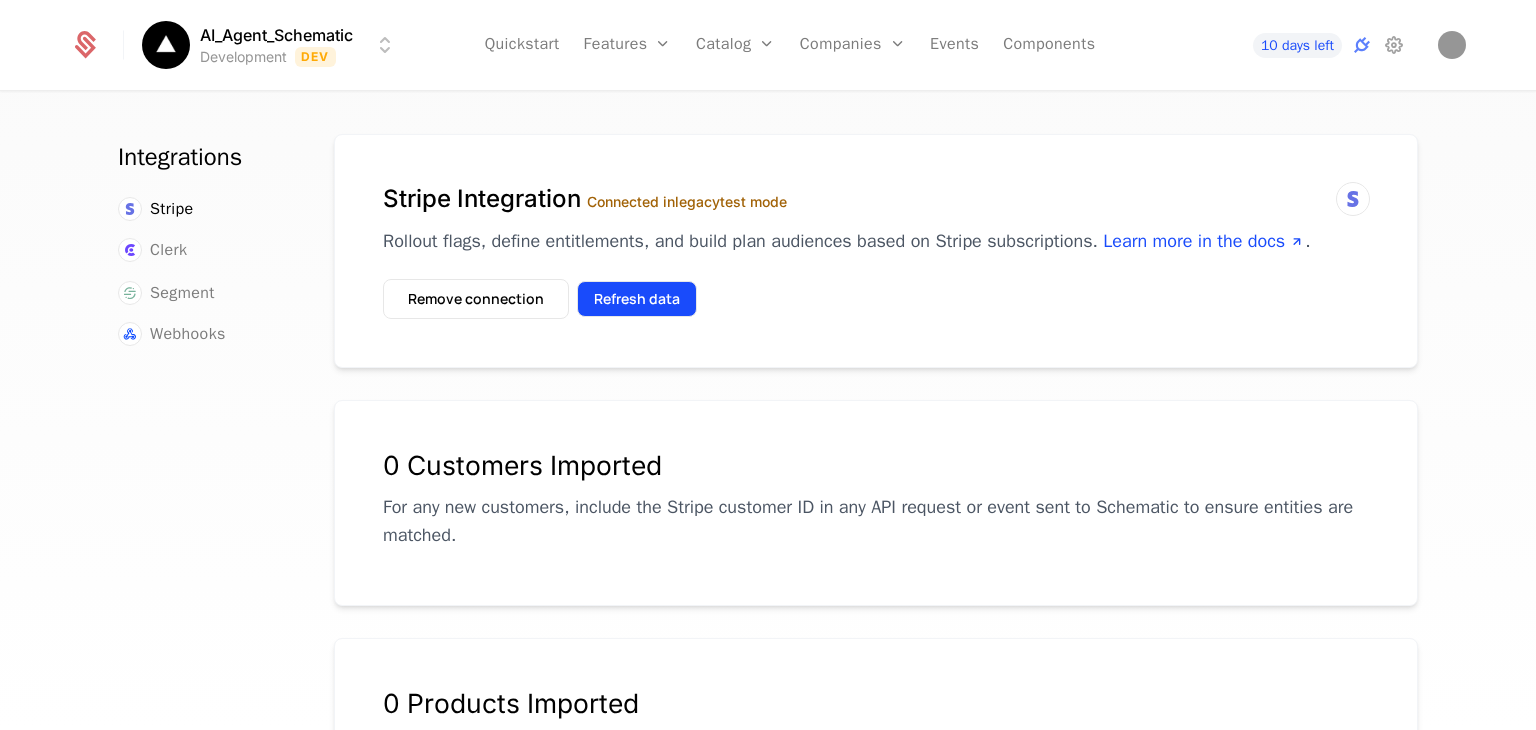 click on "Refresh data" at bounding box center (637, 299) 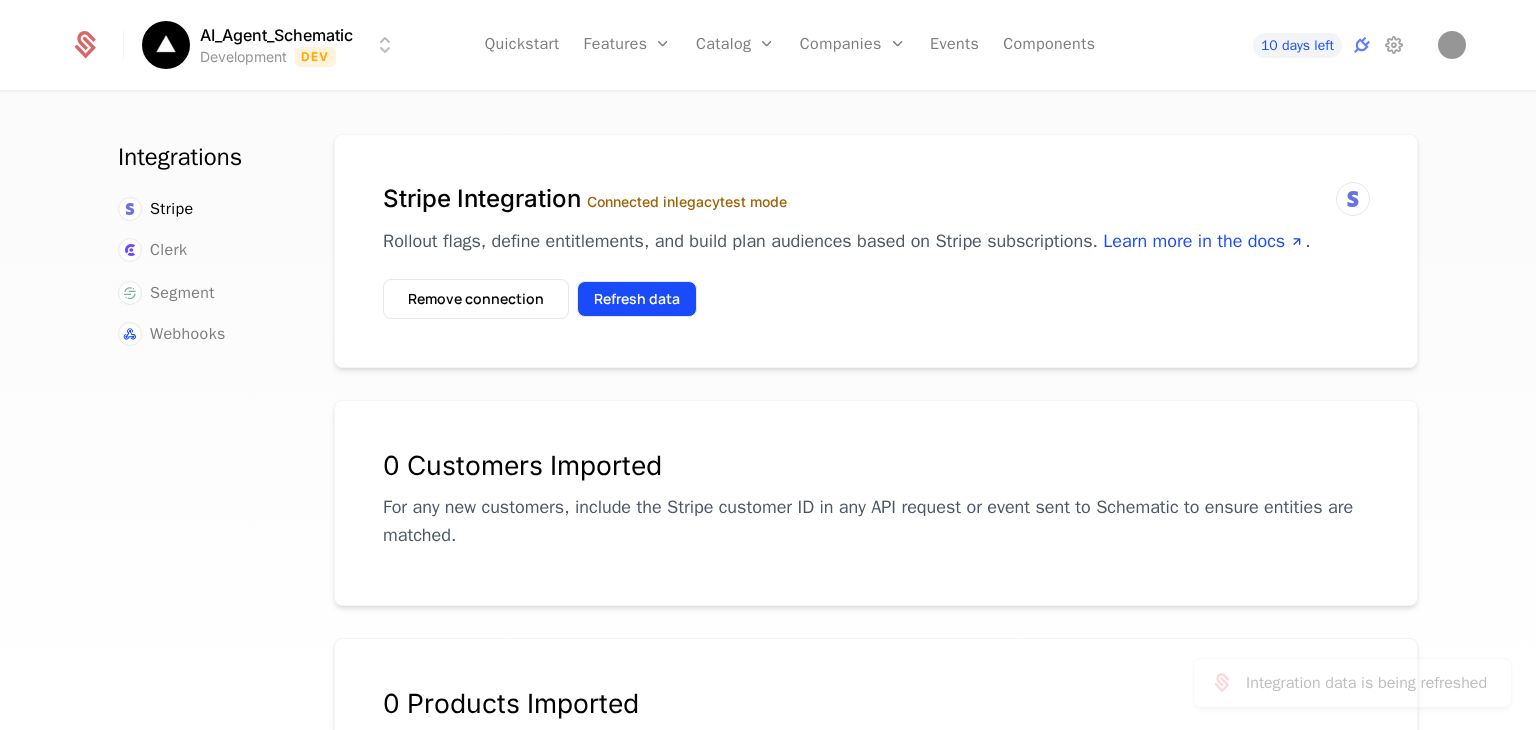 click on "Refresh data" at bounding box center [637, 299] 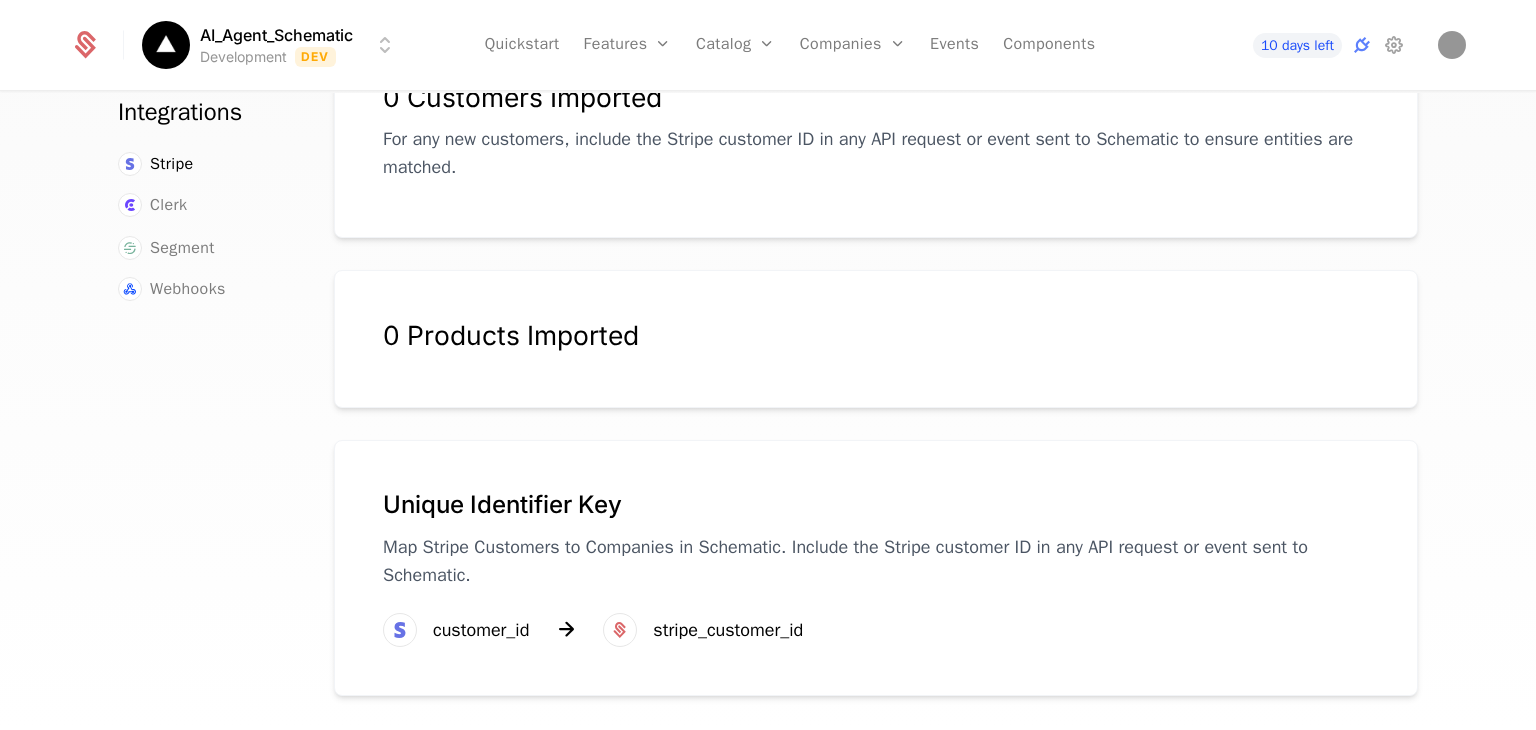 scroll, scrollTop: 0, scrollLeft: 0, axis: both 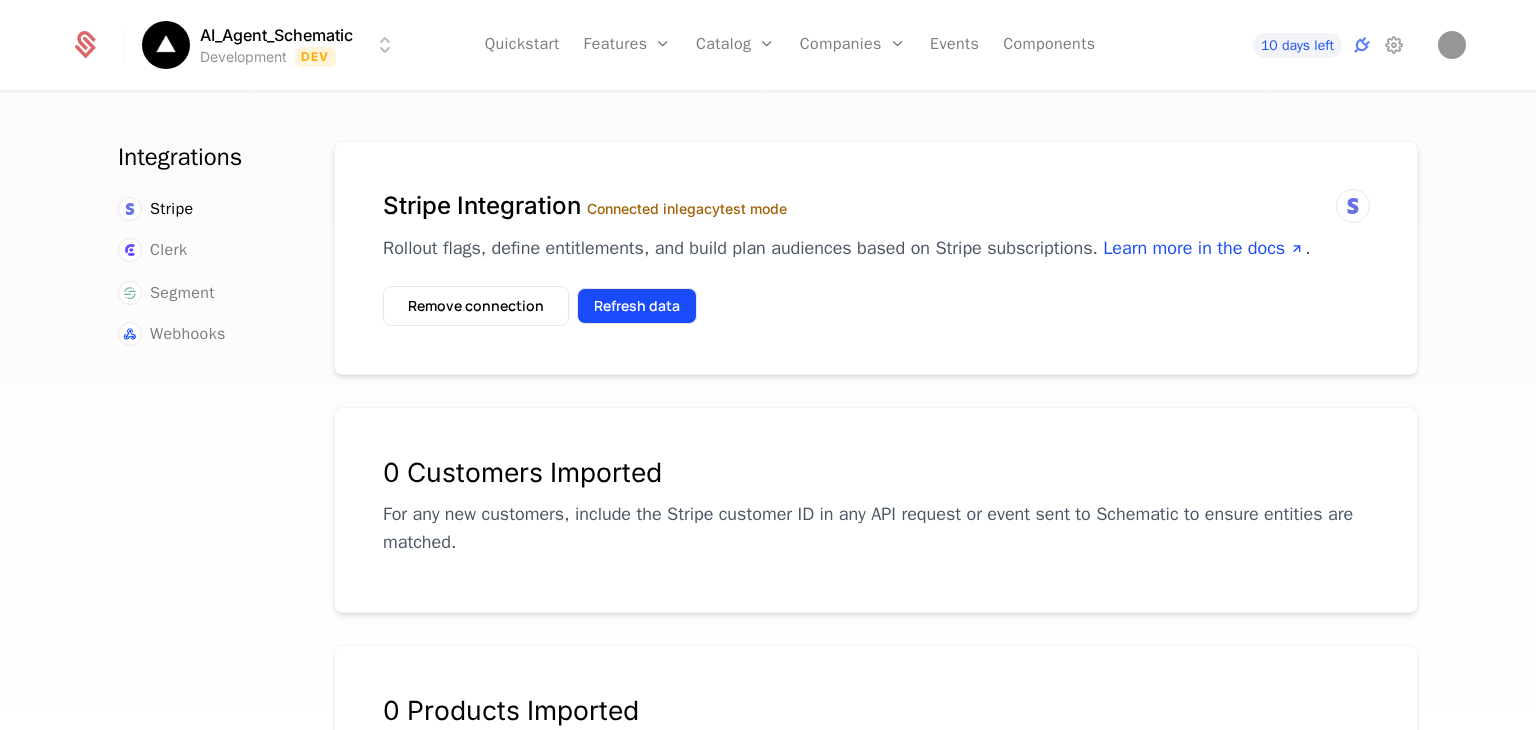click on "Refresh data" at bounding box center (637, 306) 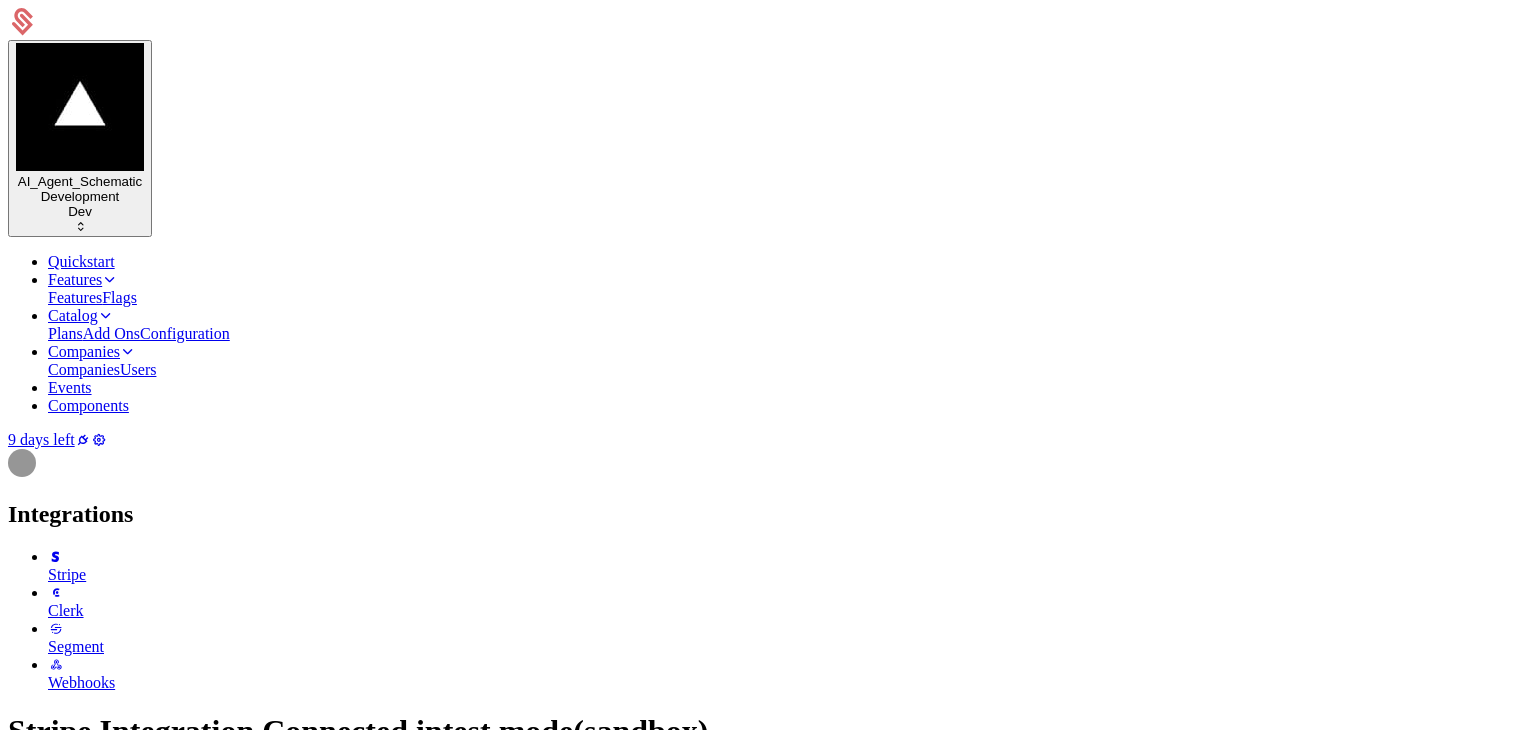 scroll, scrollTop: 0, scrollLeft: 0, axis: both 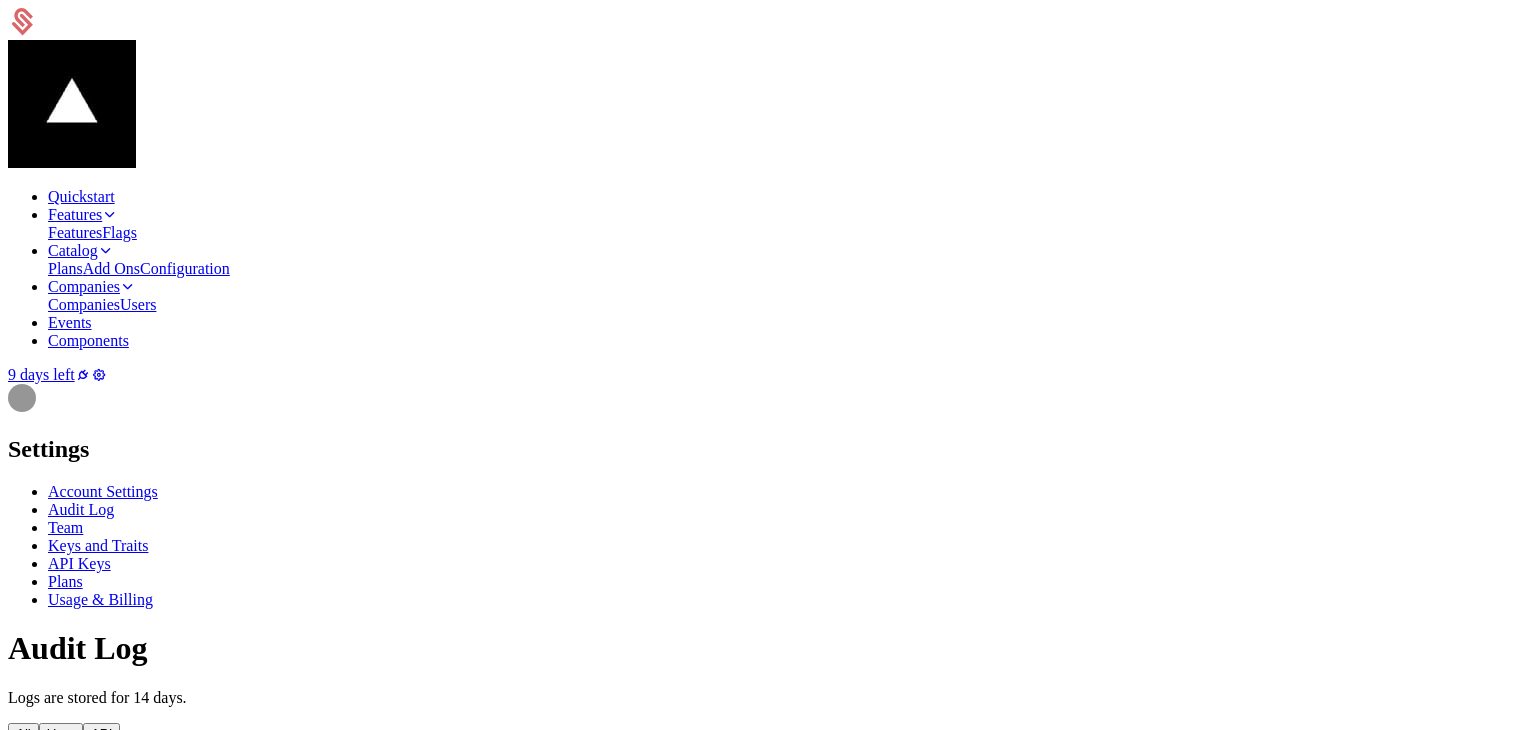 click on "API Keys" at bounding box center [79, 563] 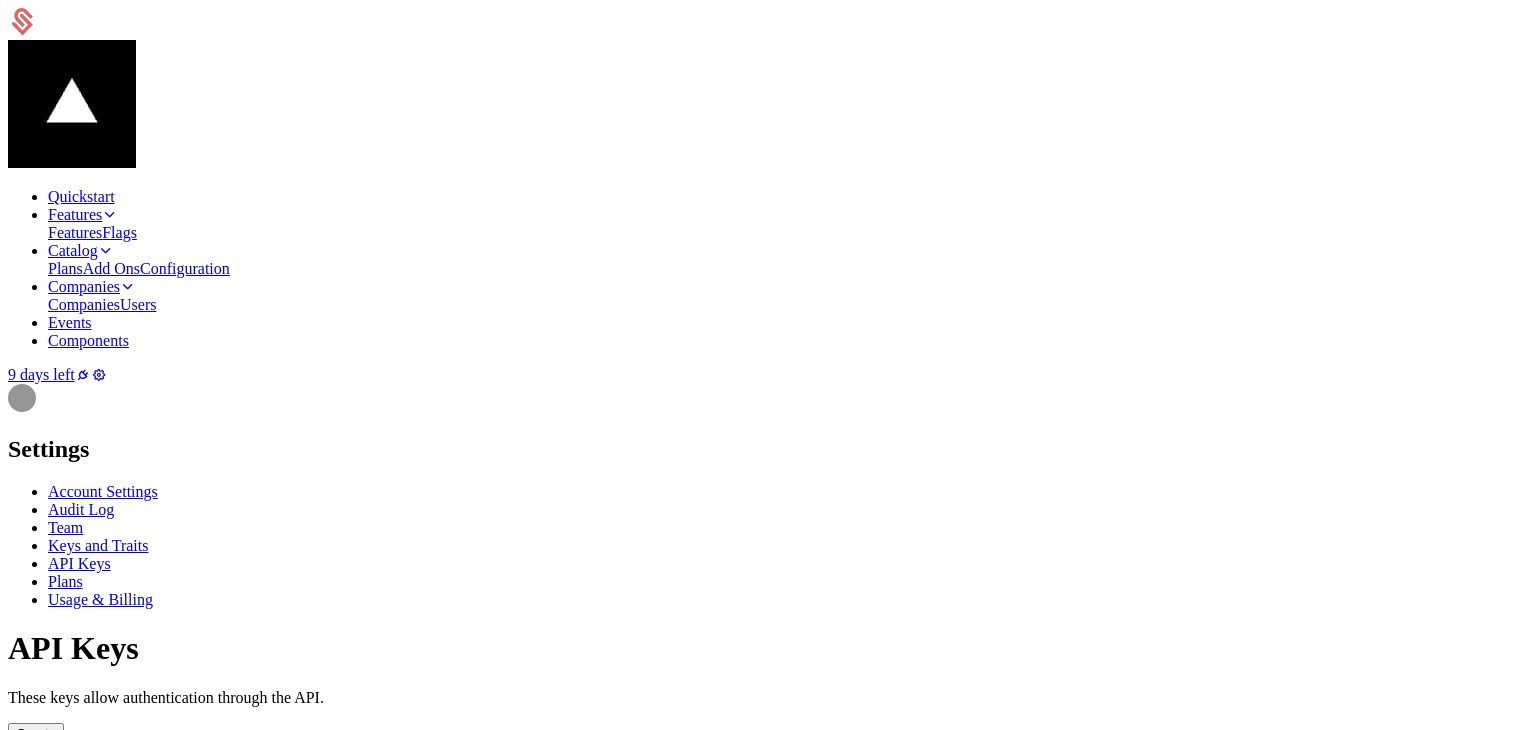 click on "Create" at bounding box center [36, 733] 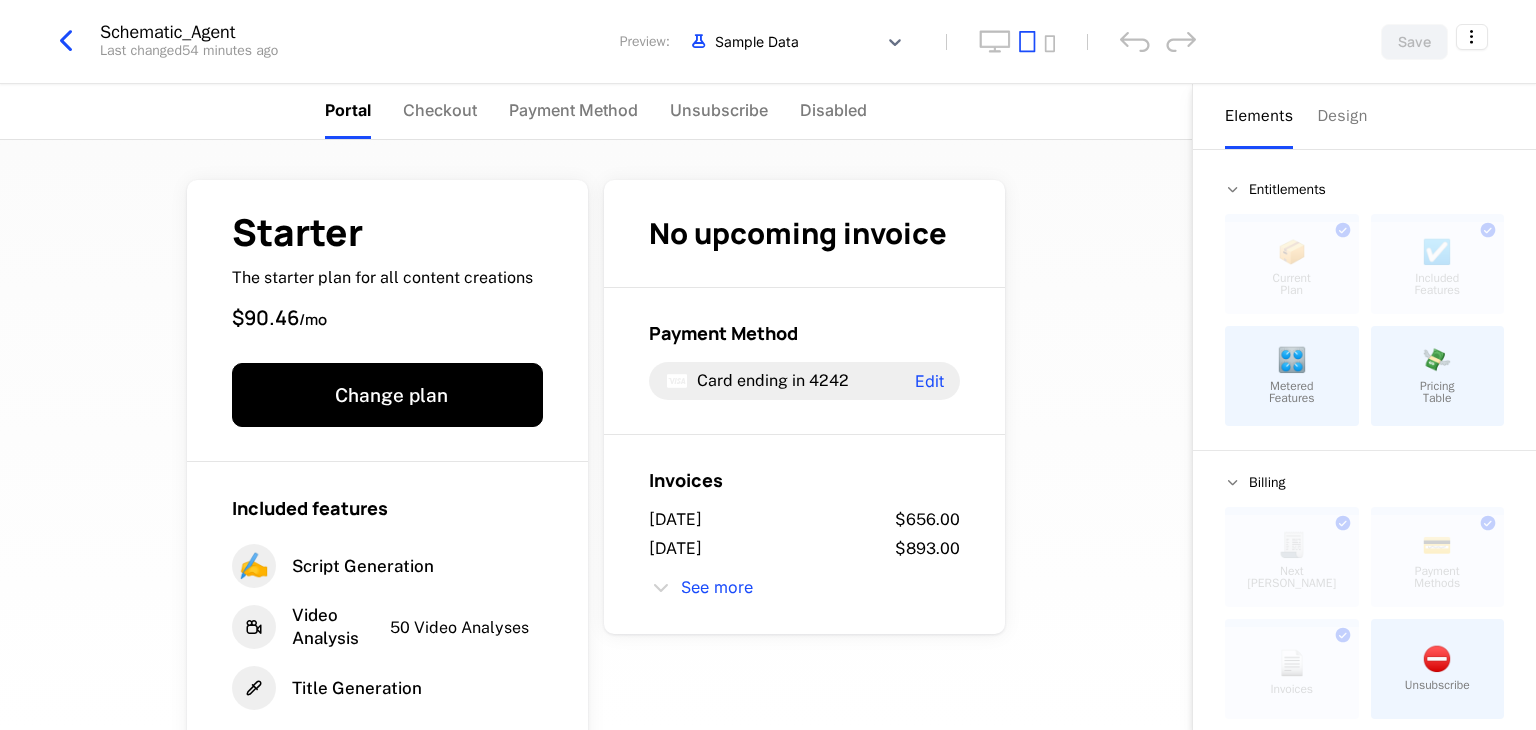 scroll, scrollTop: 0, scrollLeft: 0, axis: both 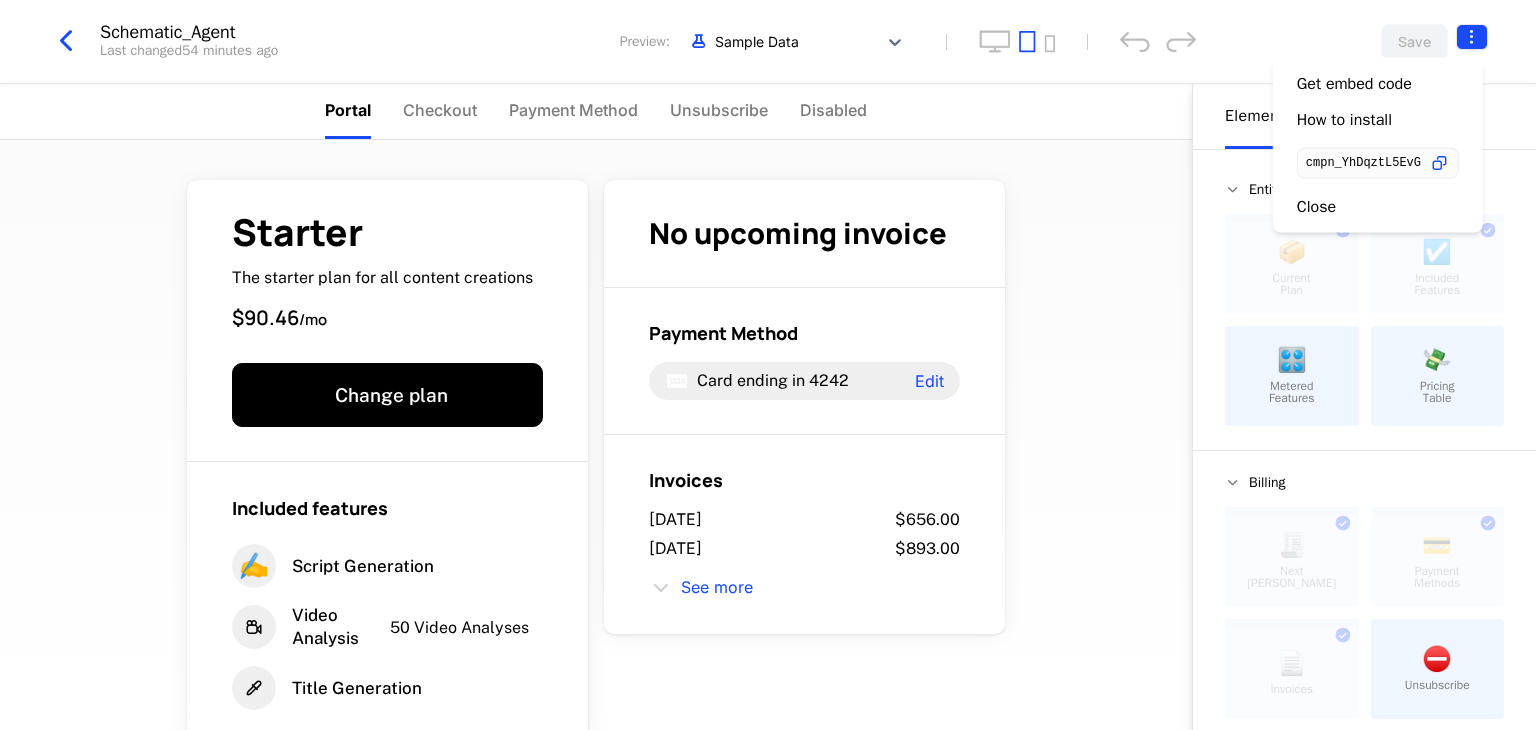 click on "AI_Agent_Schematic Development Dev Features Features Flags Catalog Plans Add Ons Configuration Companies Companies Users Events Components 9 days left Schematic_Agent Last changed  54 minutes ago Preview: Sample Data Save Portal Checkout Payment Method Unsubscribe Disabled Starter The starter plan for all content creations $90.46 / mo Change plan Included features ✍️ Script Generation Video Analysis 50   Video Analyses Title Generation 50   Title Generations Transcriptions 50   Transcriptions No upcoming invoice Payment Method Card ending in   4242 Edit Invoices [DATE] $656.00 [DATE] $893.00 See more Powered by   Elements Design Entitlements 📦 Current Plan This component can only be used once ☑️ Included Features This component can only be used once 🎛️ Metered Features 💸 Pricing Table Billing 🧾 Next Bill Due This component can only be used once 💳 Payment Methods This component can only be used once 📄 Invoices This component can only be used once ⛔️ Text" at bounding box center (768, 365) 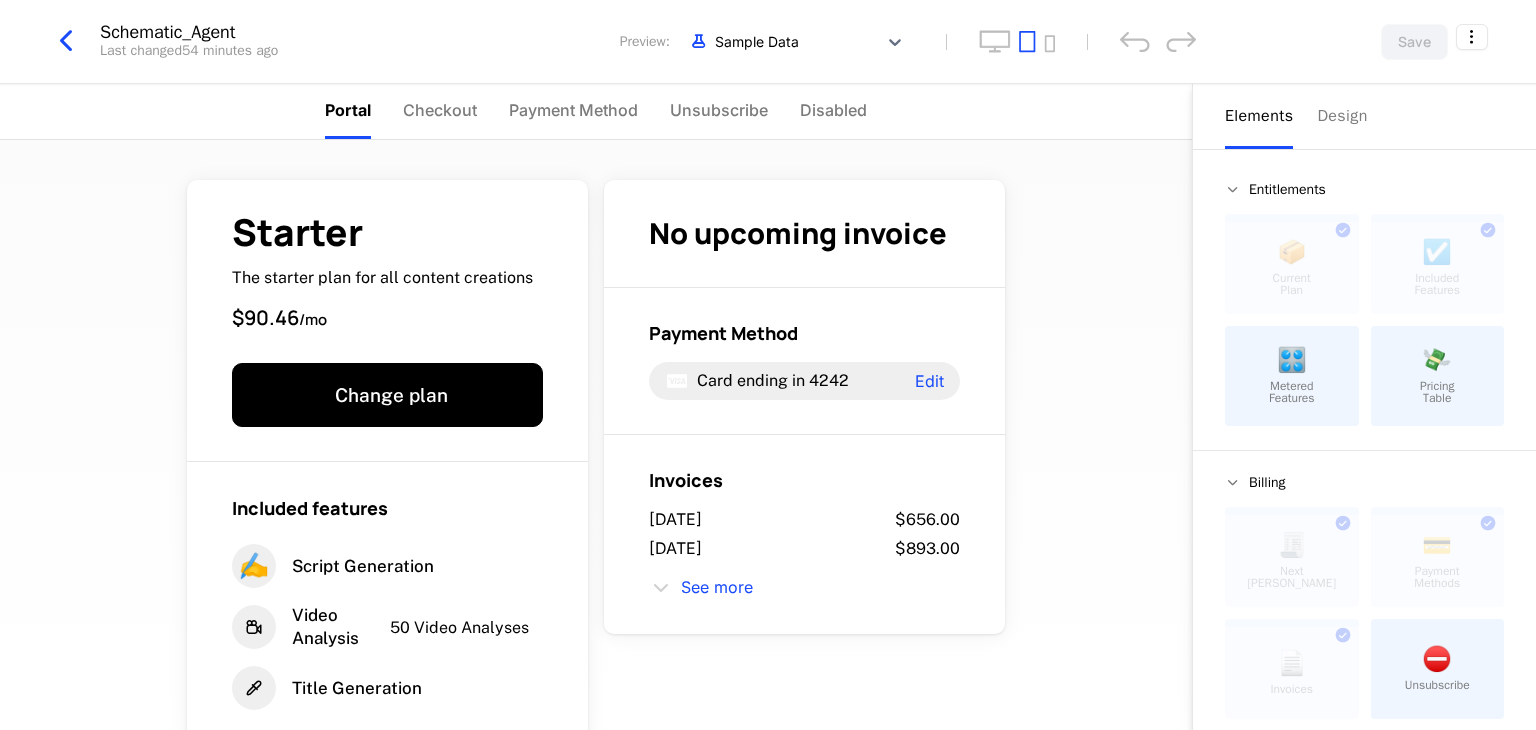 click on "AI_Agent_Schematic Development Dev Features Features Flags Catalog Plans Add Ons Configuration Companies Companies Users Events Components 9 days left Schematic_Agent Last changed  54 minutes ago Preview: Sample Data Save Portal Checkout Payment Method Unsubscribe Disabled Starter The starter plan for all content creations $90.46 / mo Change plan Included features ✍️ Script Generation Video Analysis 50   Video Analyses Title Generation 50   Title Generations Transcriptions 50   Transcriptions No upcoming invoice Payment Method Card ending in   4242 Edit Invoices [DATE] $656.00 [DATE] $893.00 See more Powered by   Elements Design Entitlements 📦 Current Plan This component can only be used once ☑️ Included Features This component can only be used once 🎛️ Metered Features 💸 Pricing Table Billing 🧾 Next Bill Due This component can only be used once 💳 Payment Methods This component can only be used once 📄 Invoices This component can only be used once ⛔️ Text" at bounding box center [768, 365] 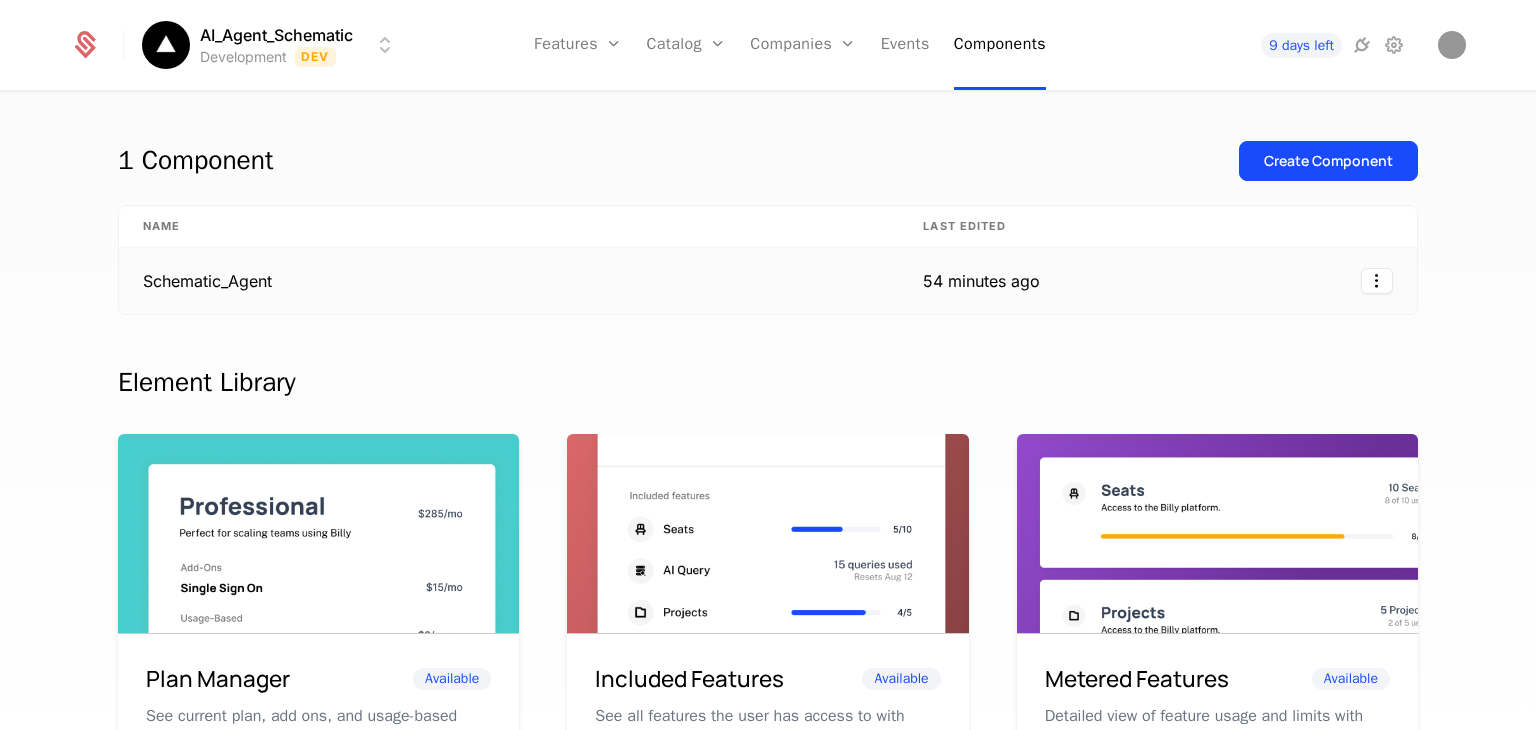 click on "Schematic_Agent" at bounding box center (509, 281) 